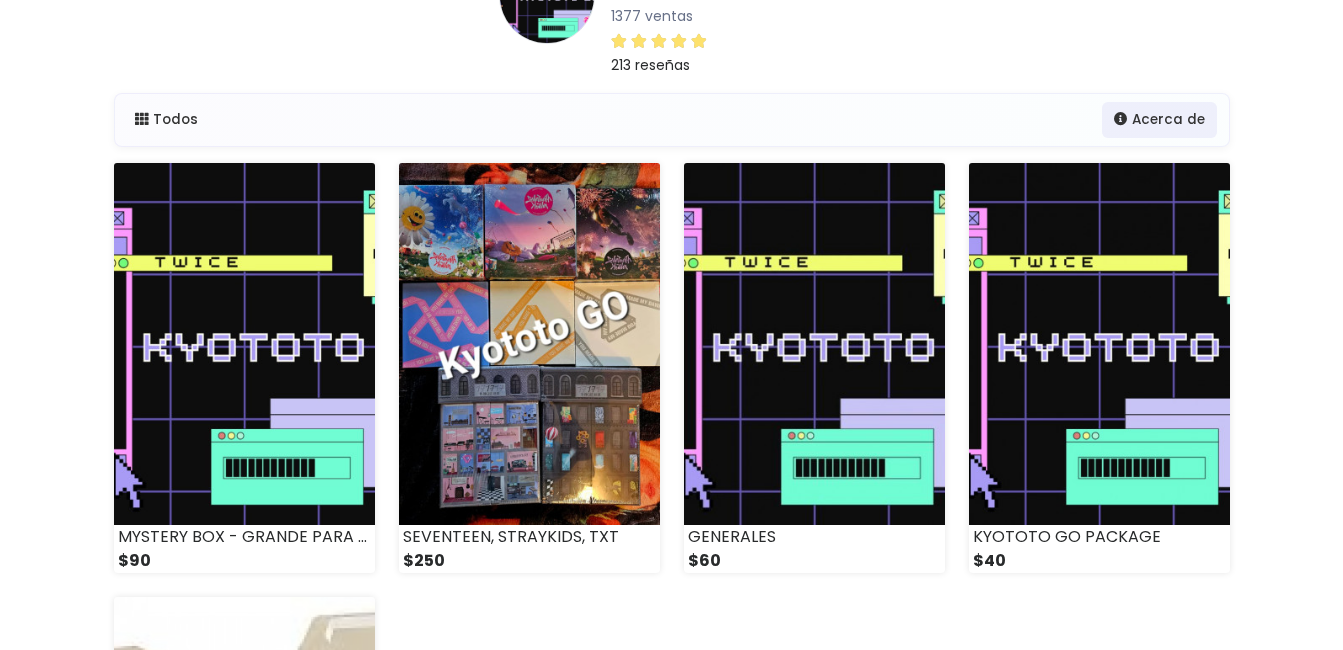 scroll, scrollTop: 100, scrollLeft: 0, axis: vertical 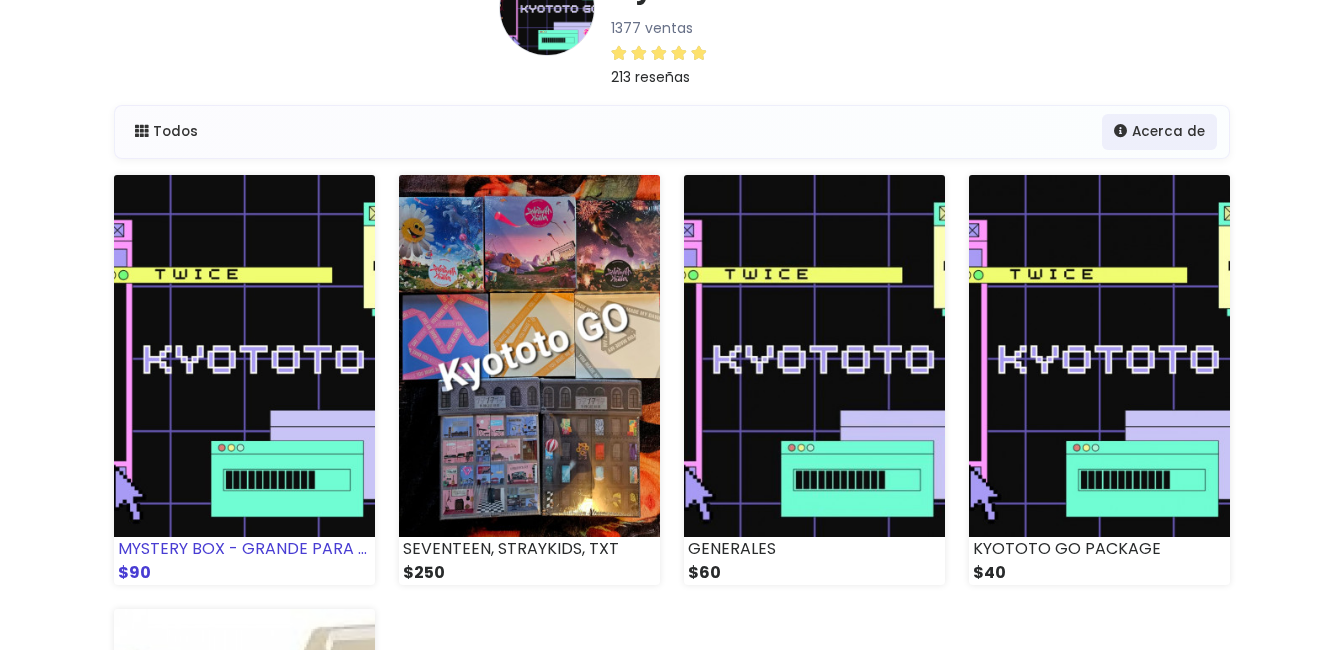 click at bounding box center [244, 356] 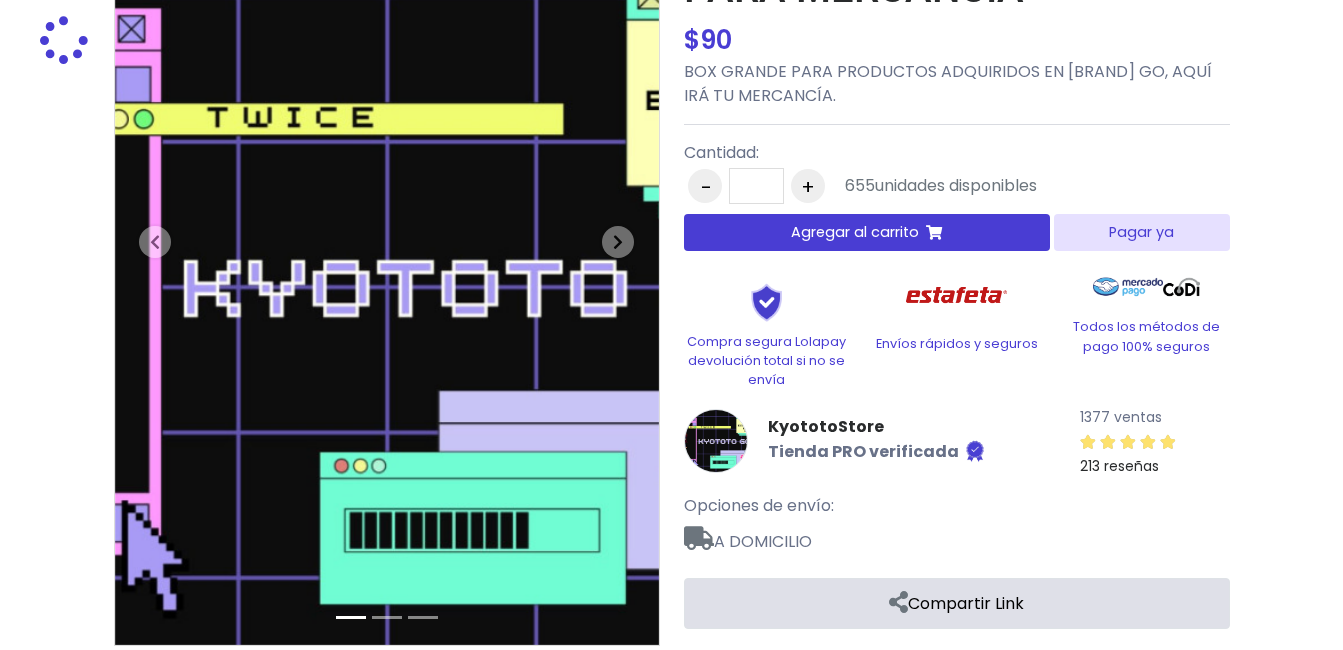 scroll, scrollTop: 241, scrollLeft: 0, axis: vertical 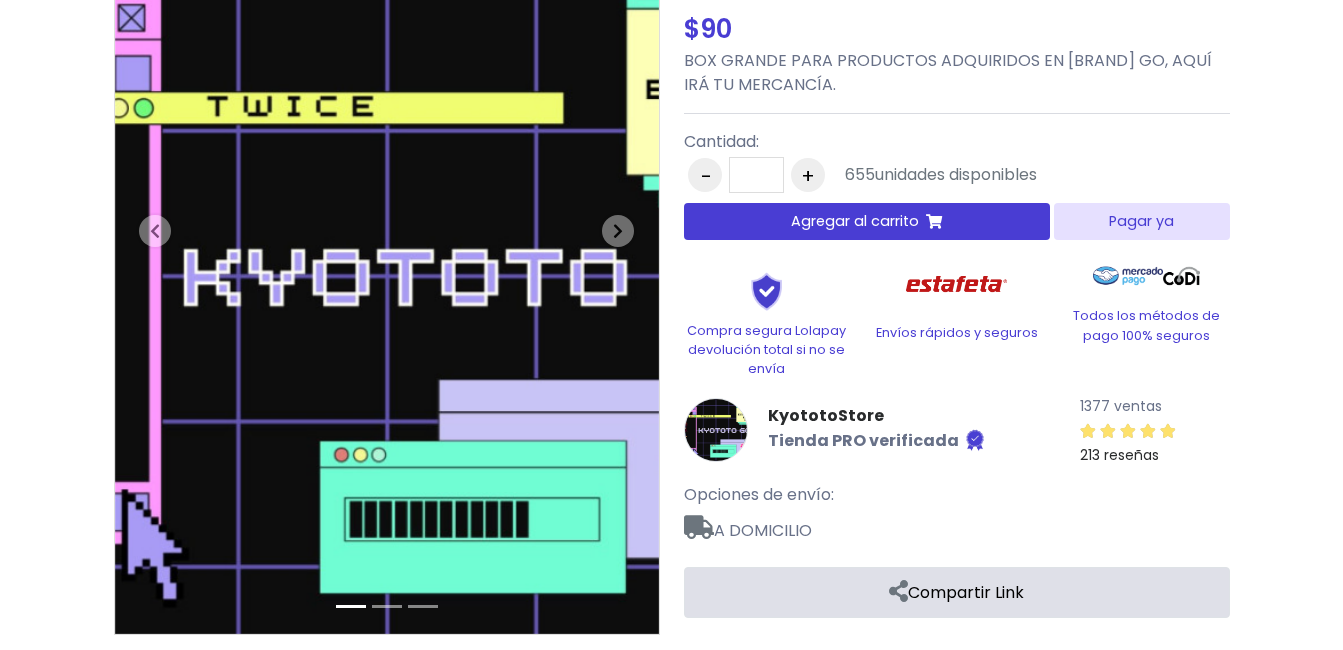 click on "Agregar al carrito" at bounding box center (855, 221) 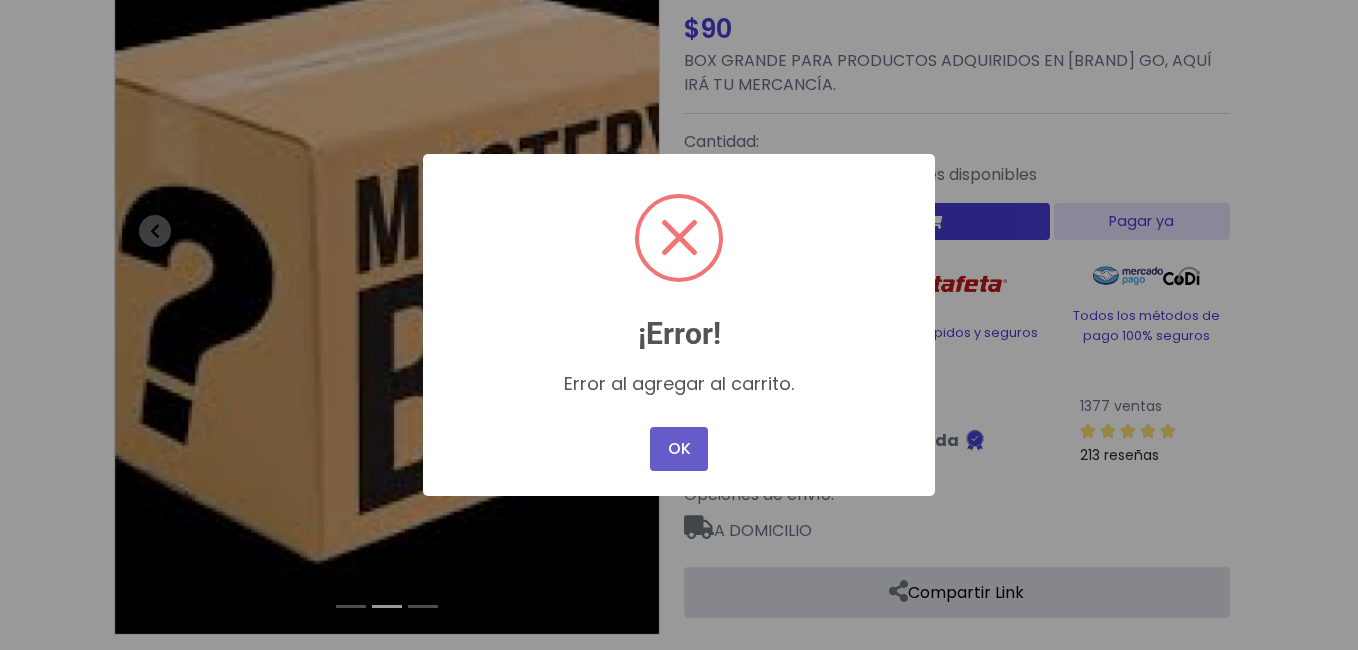 click on "OK" at bounding box center [679, 449] 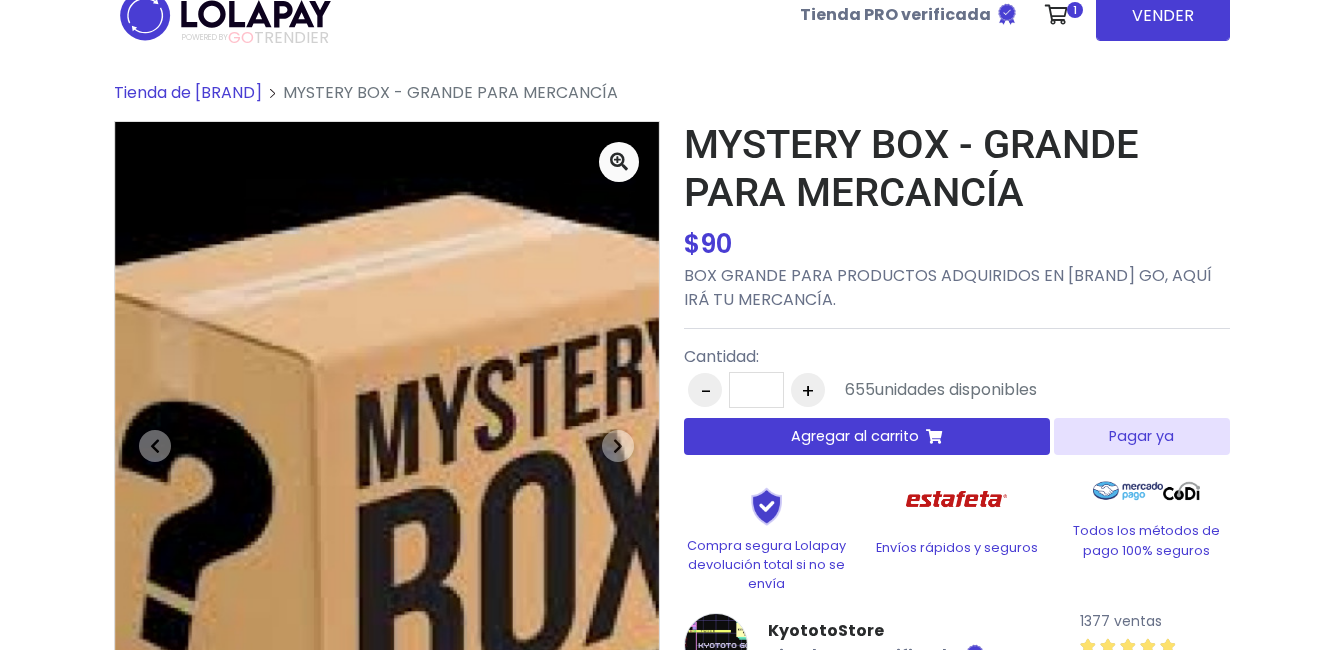 scroll, scrollTop: 0, scrollLeft: 0, axis: both 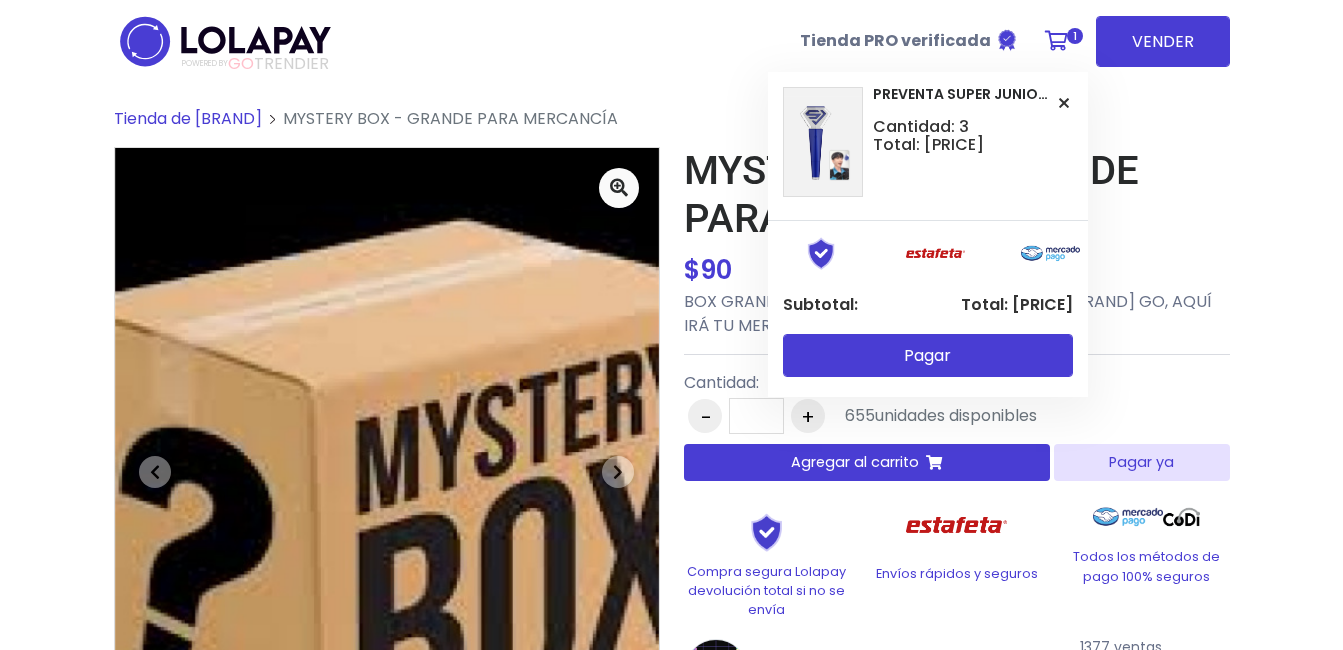 click at bounding box center (1056, 41) 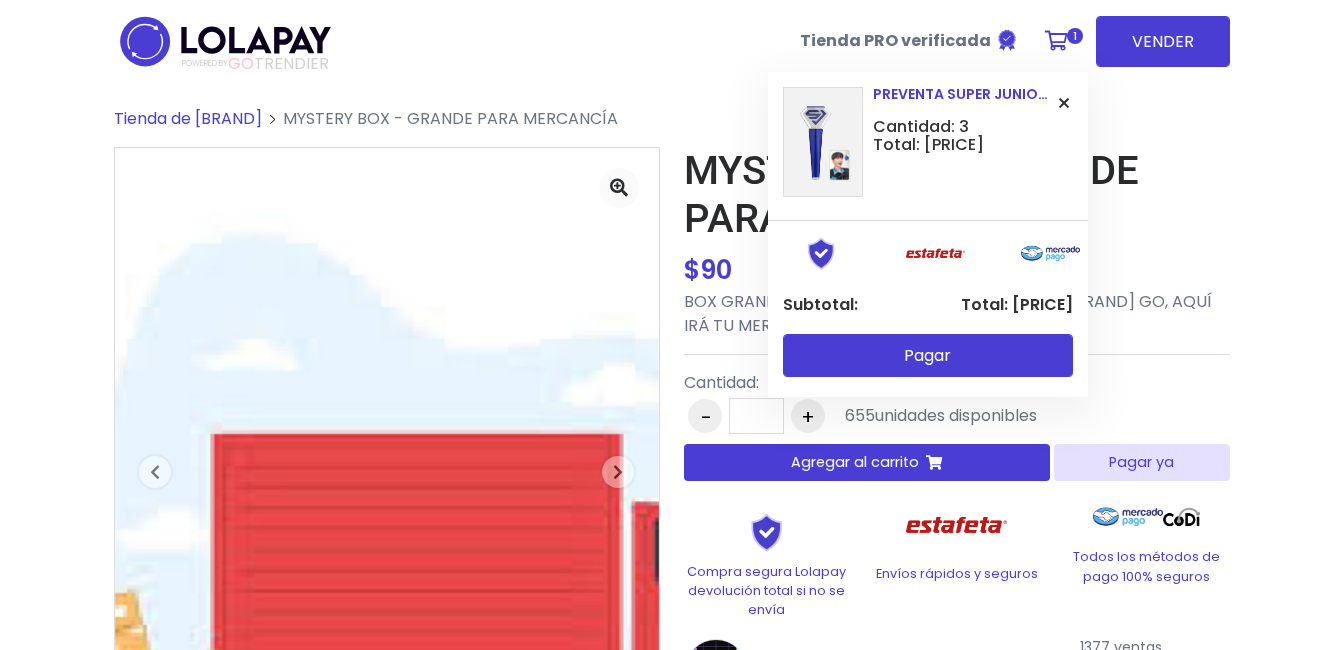 click at bounding box center (1064, 103) 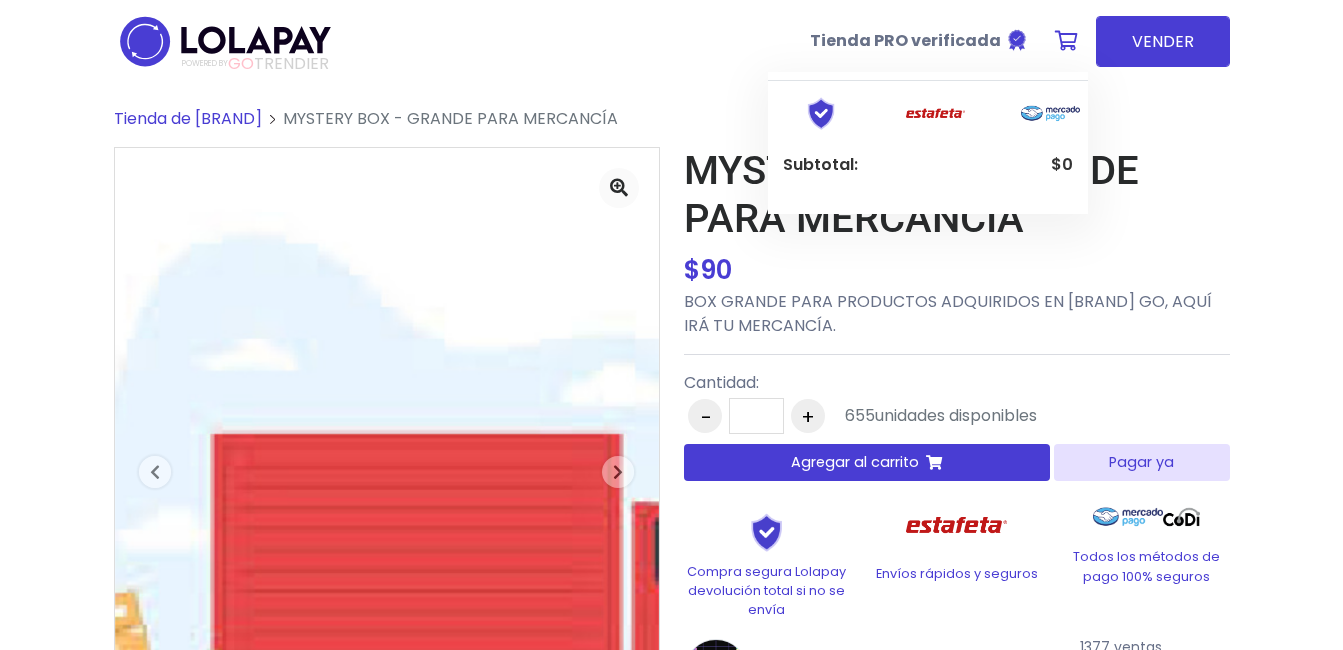 click on "Agregar al carrito" at bounding box center [855, 462] 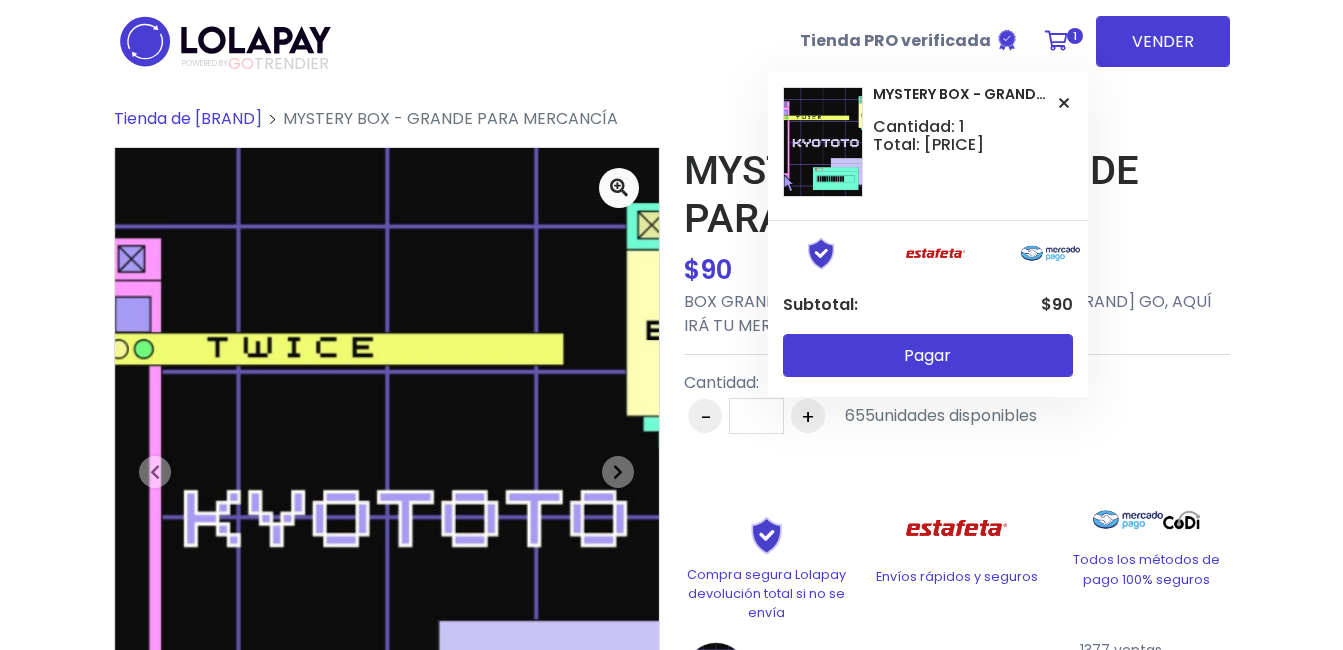 click on "1" at bounding box center [1075, 36] 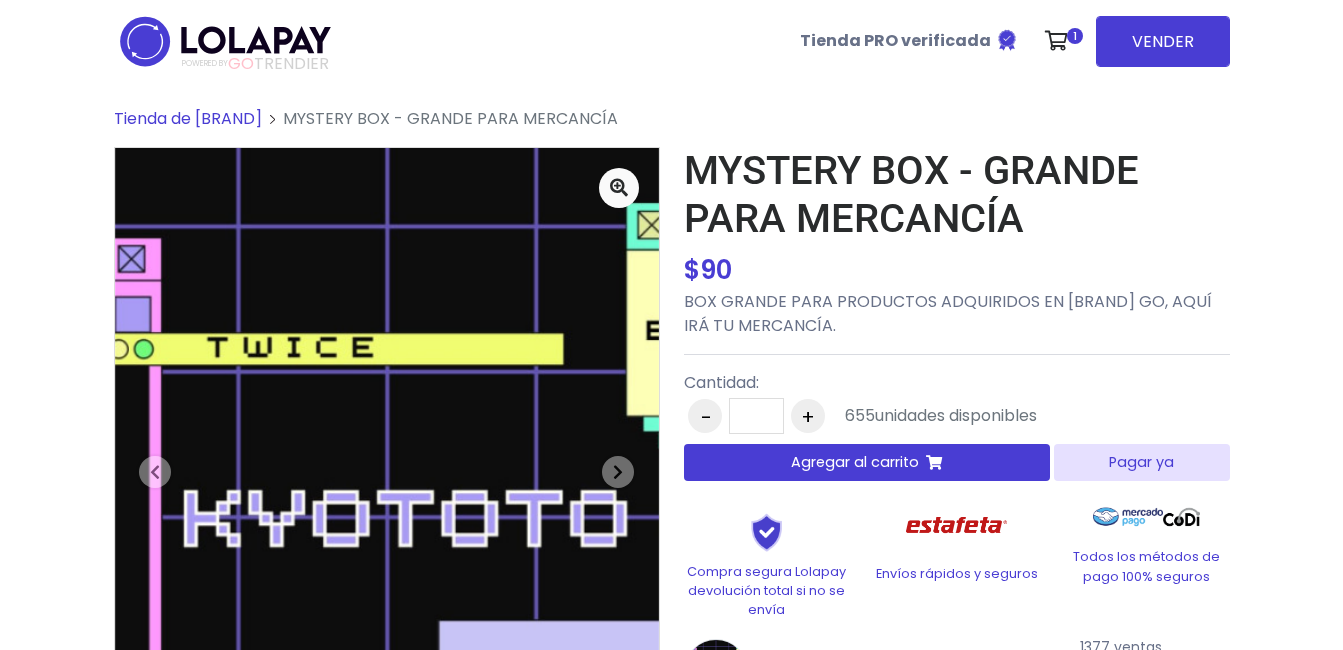 click on "Pagar" at bounding box center (928, 375) 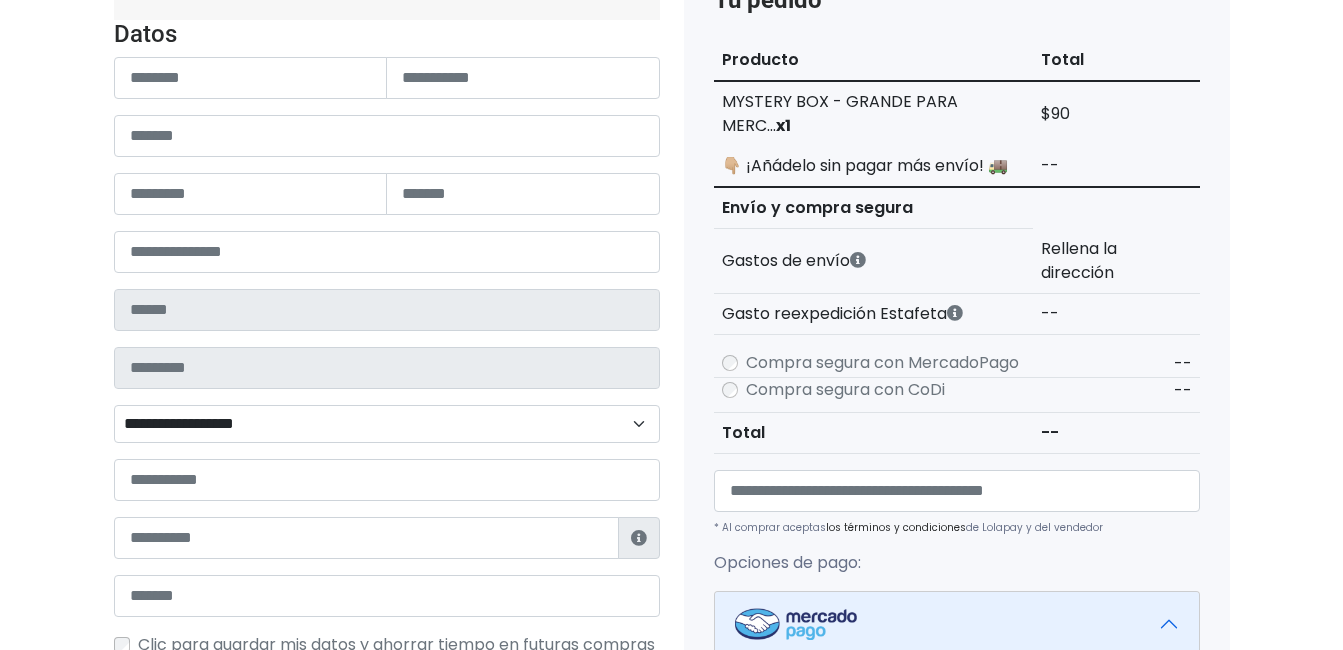 scroll, scrollTop: 200, scrollLeft: 0, axis: vertical 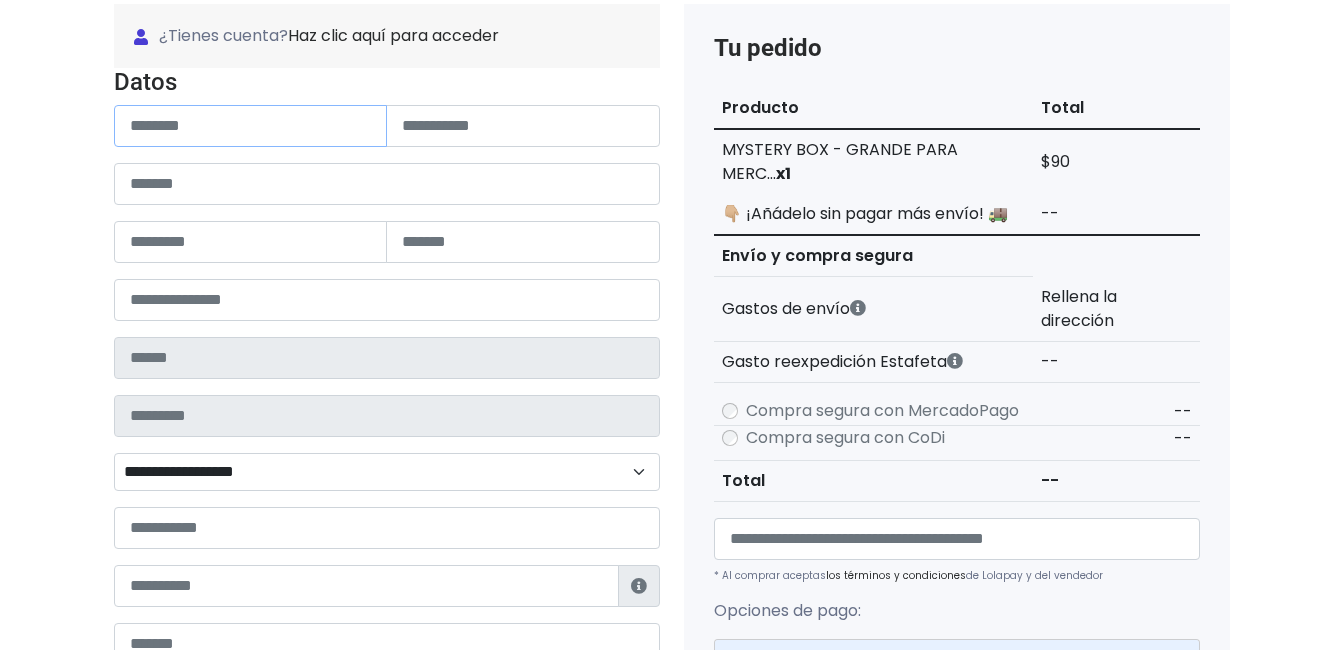 click at bounding box center (251, 126) 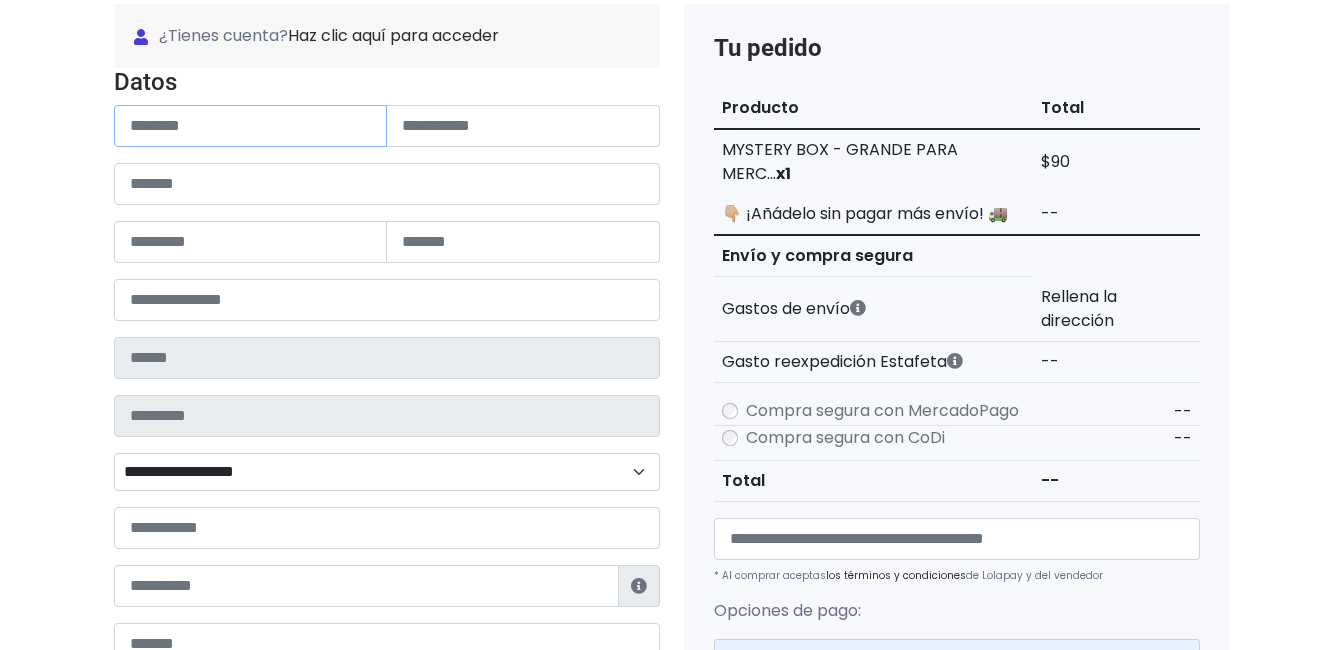 type on "******" 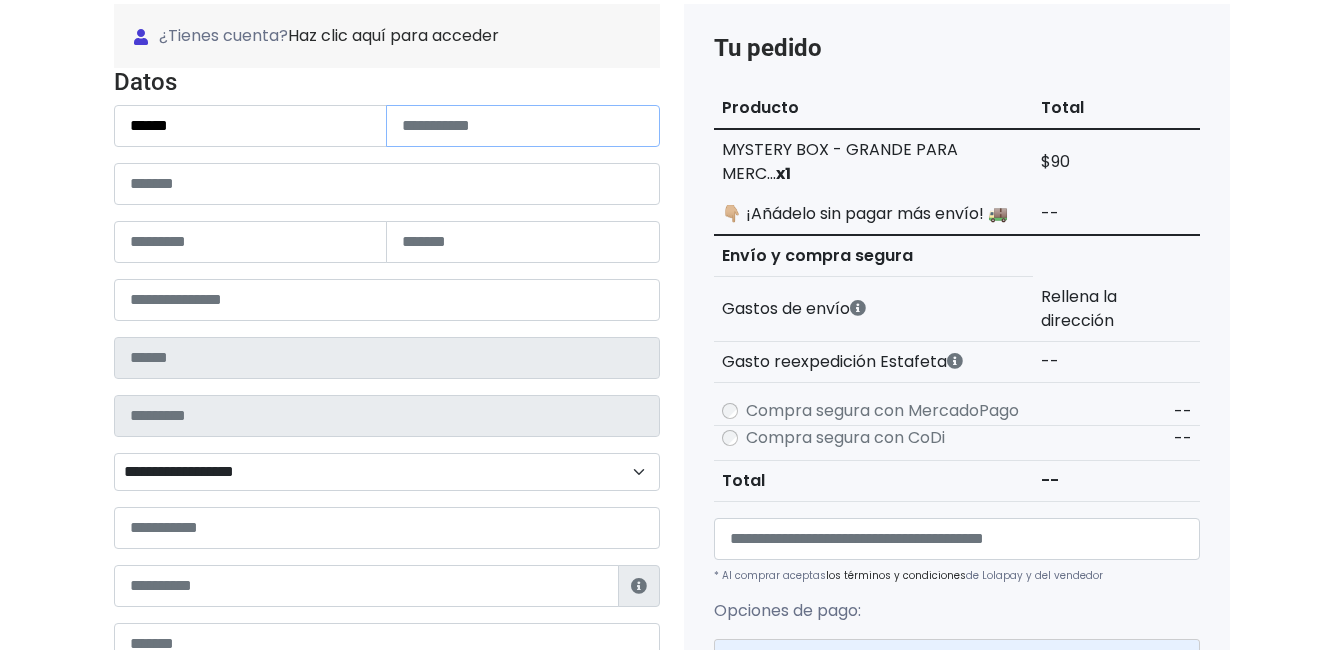 type on "**********" 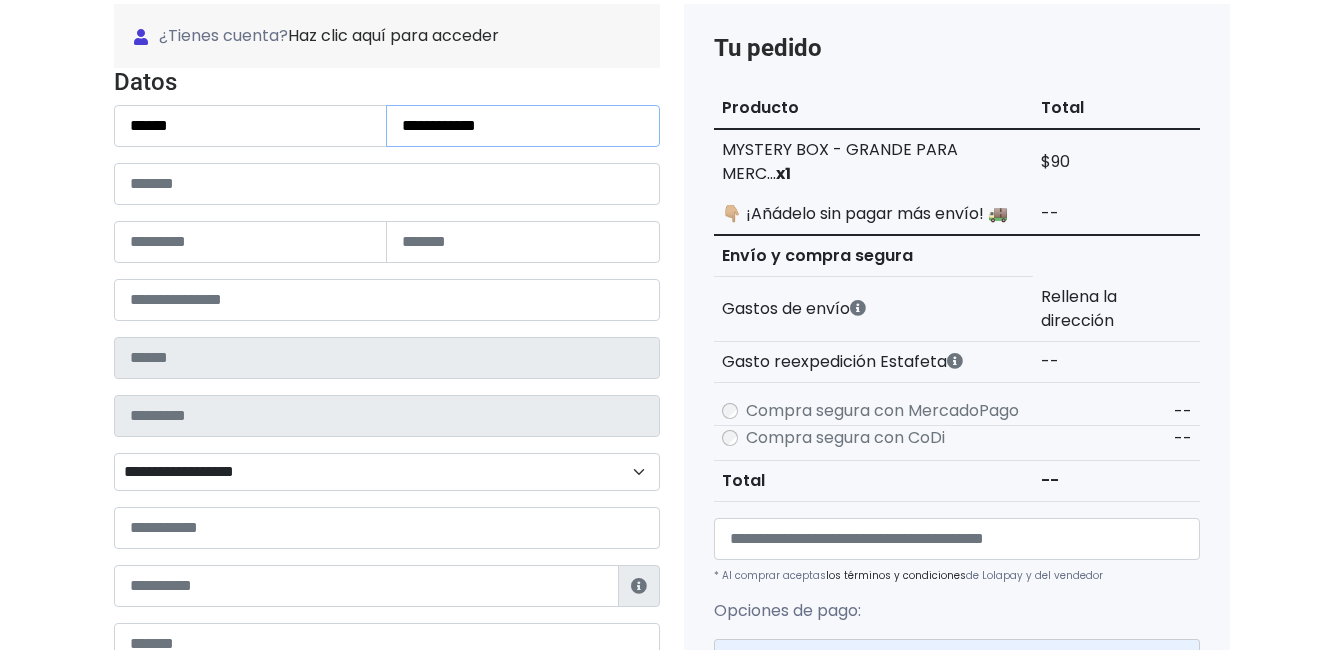 type on "**********" 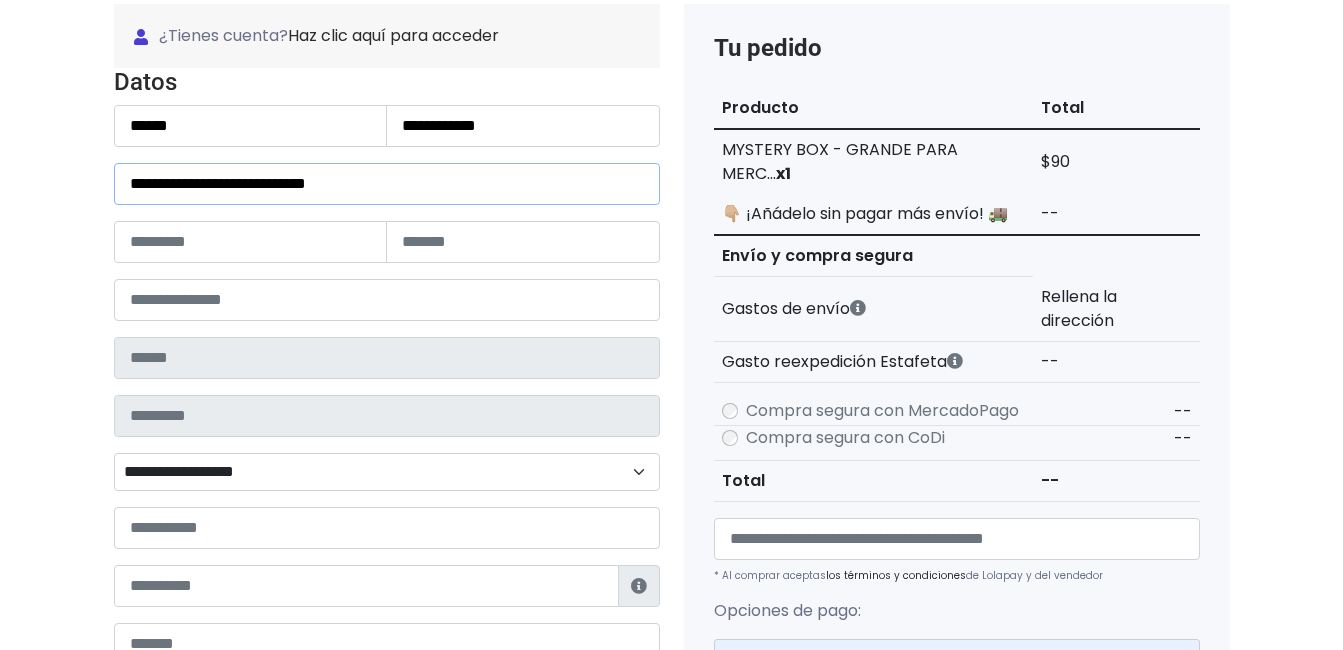type on "****" 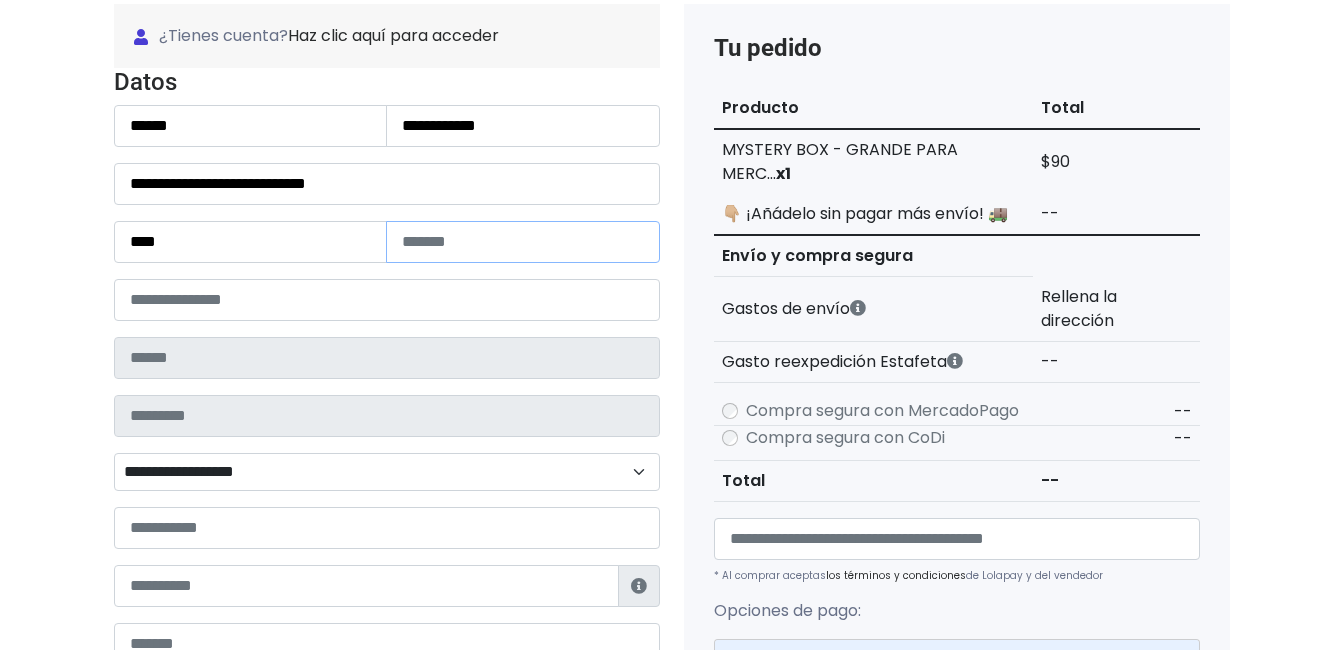 type on "*****" 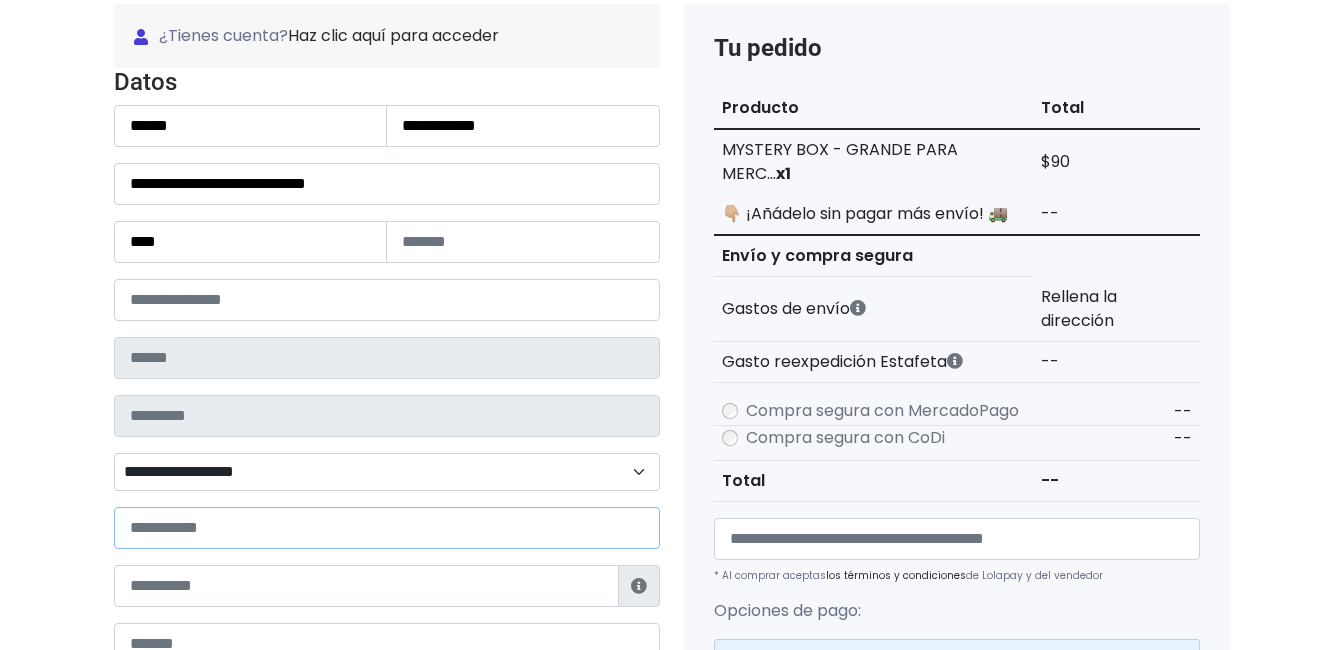 type on "**********" 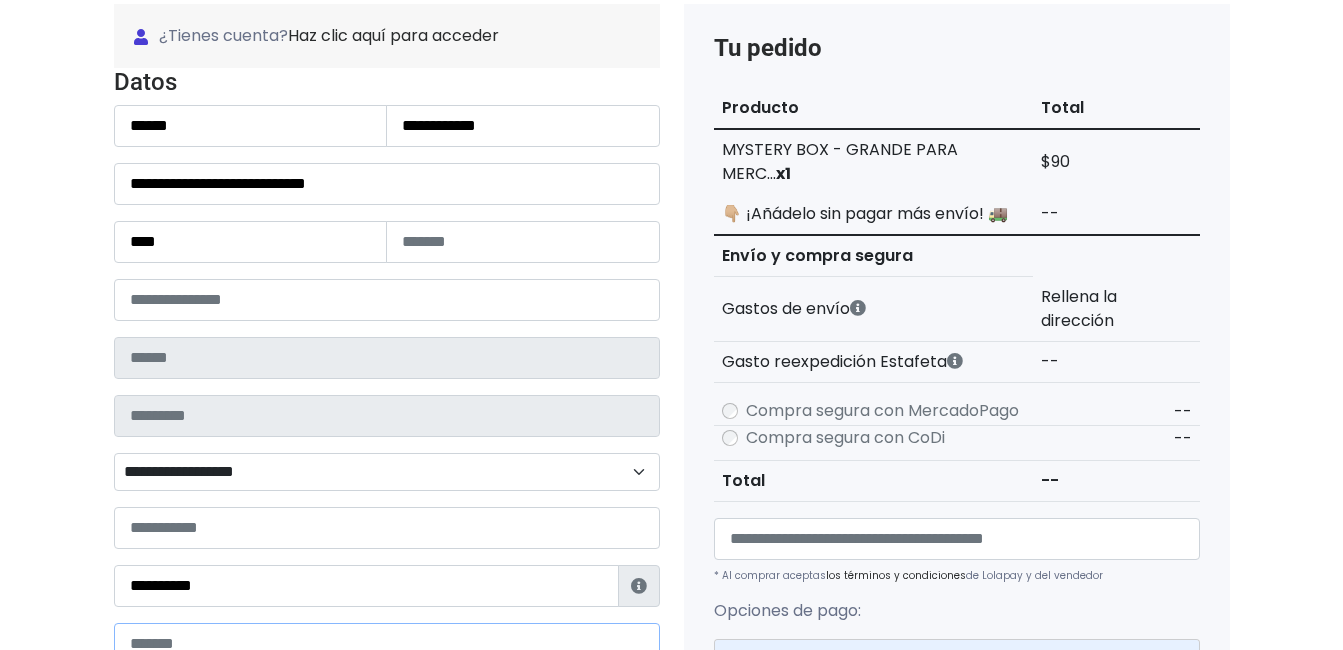 type on "**********" 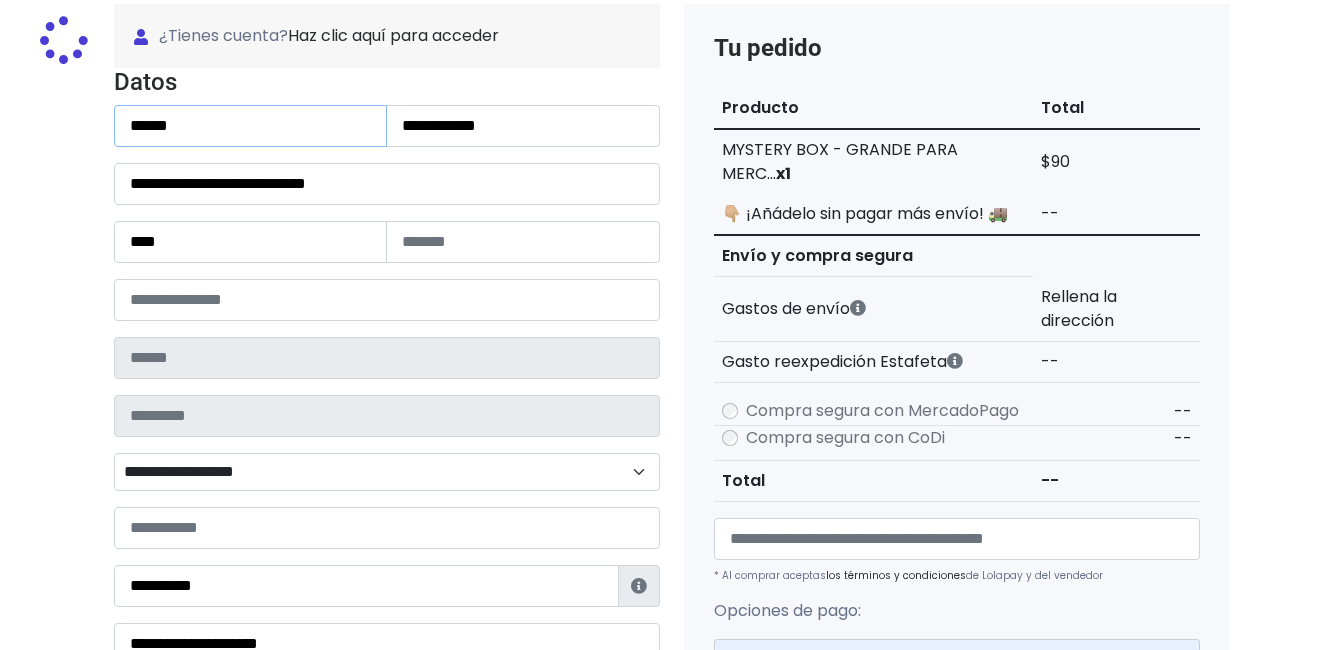 type on "**********" 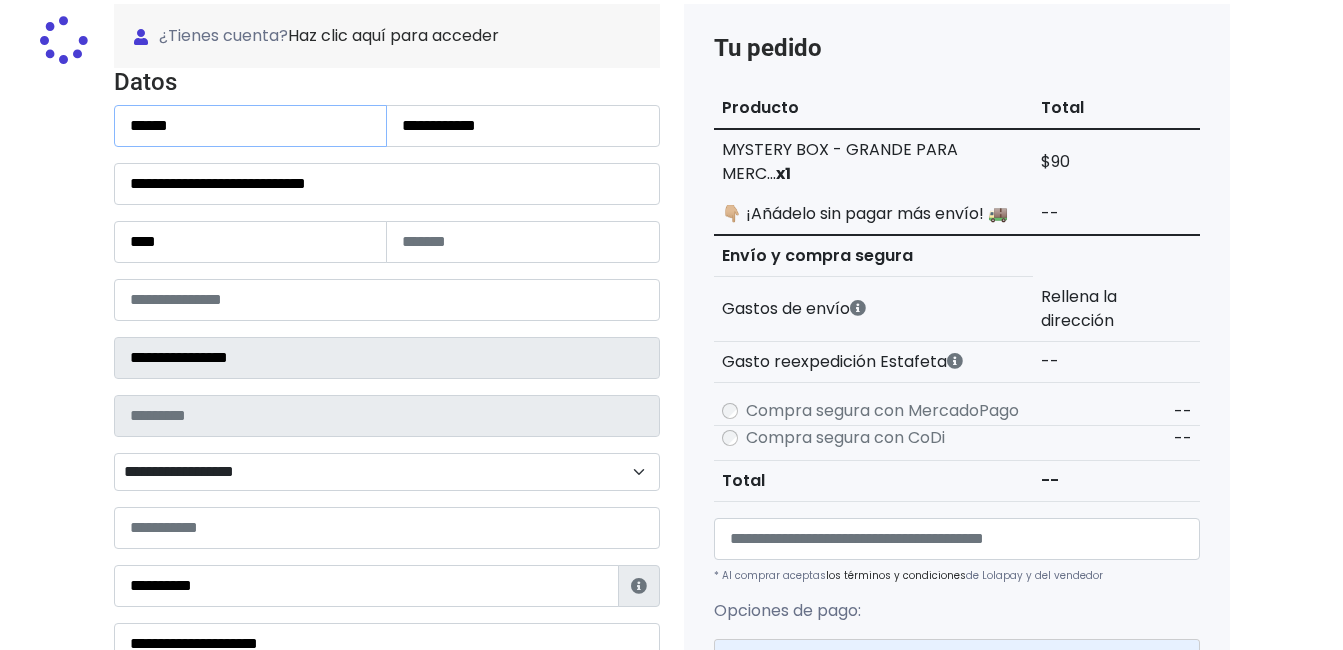 type on "**********" 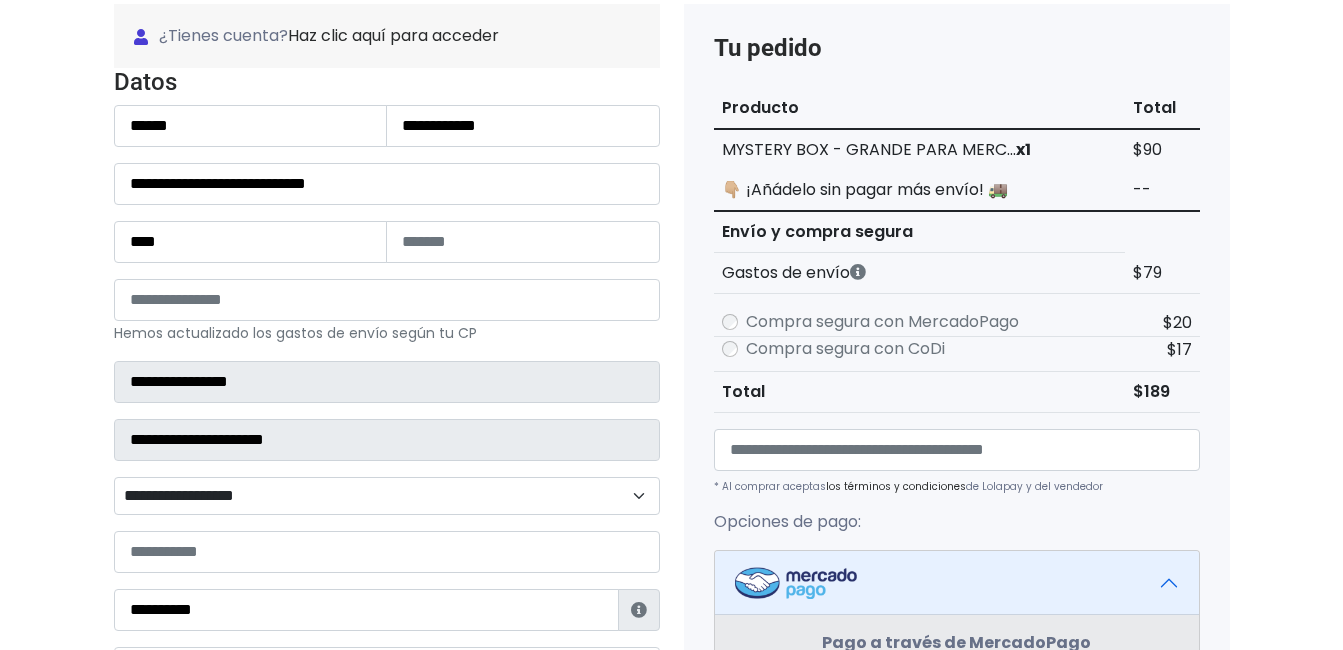 click on "Tienda de KyototoStore
Checkout
¿Tienes cuenta?
Haz clic aquí para acceder
¿Olvidaste tu contraseña? Entrar" at bounding box center (671, 593) 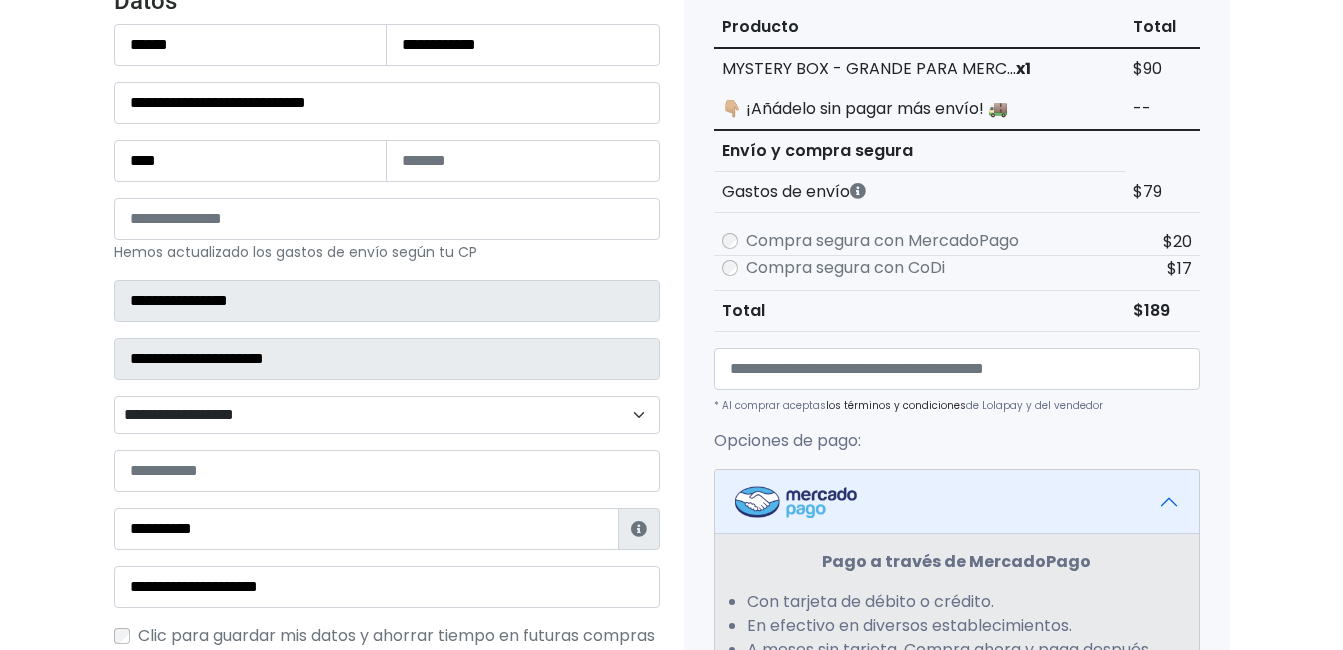 scroll, scrollTop: 400, scrollLeft: 0, axis: vertical 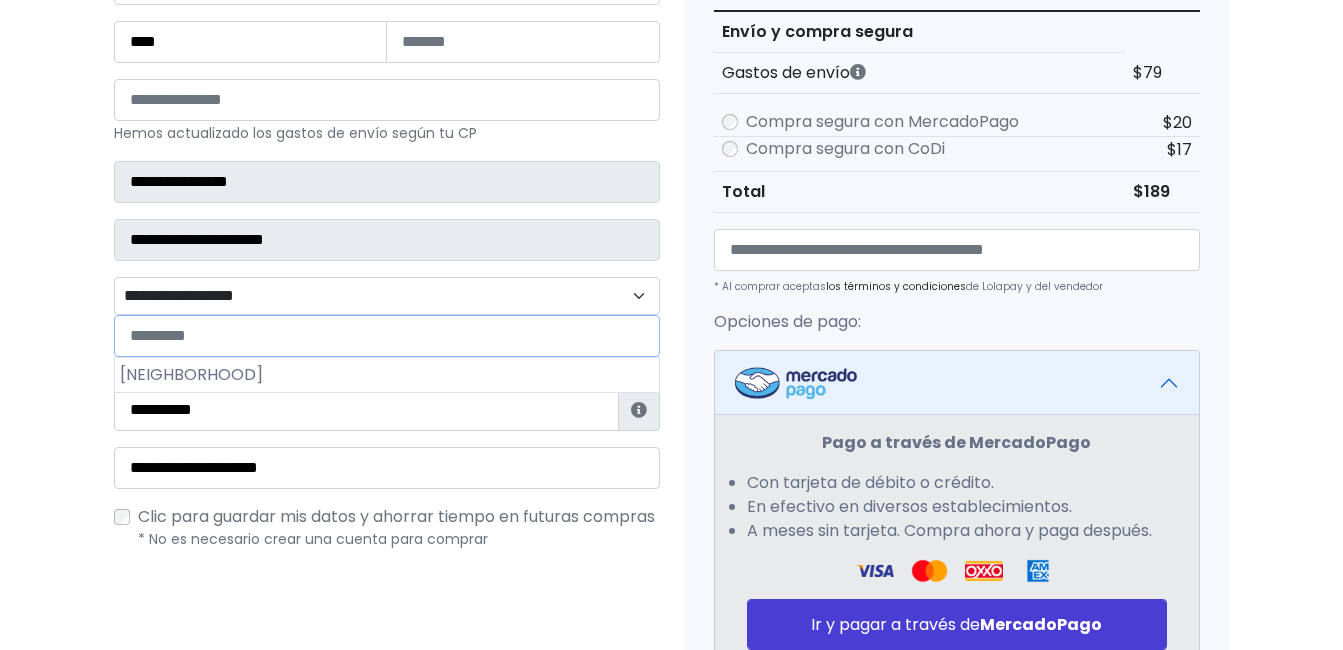 click on "**********" at bounding box center (387, 296) 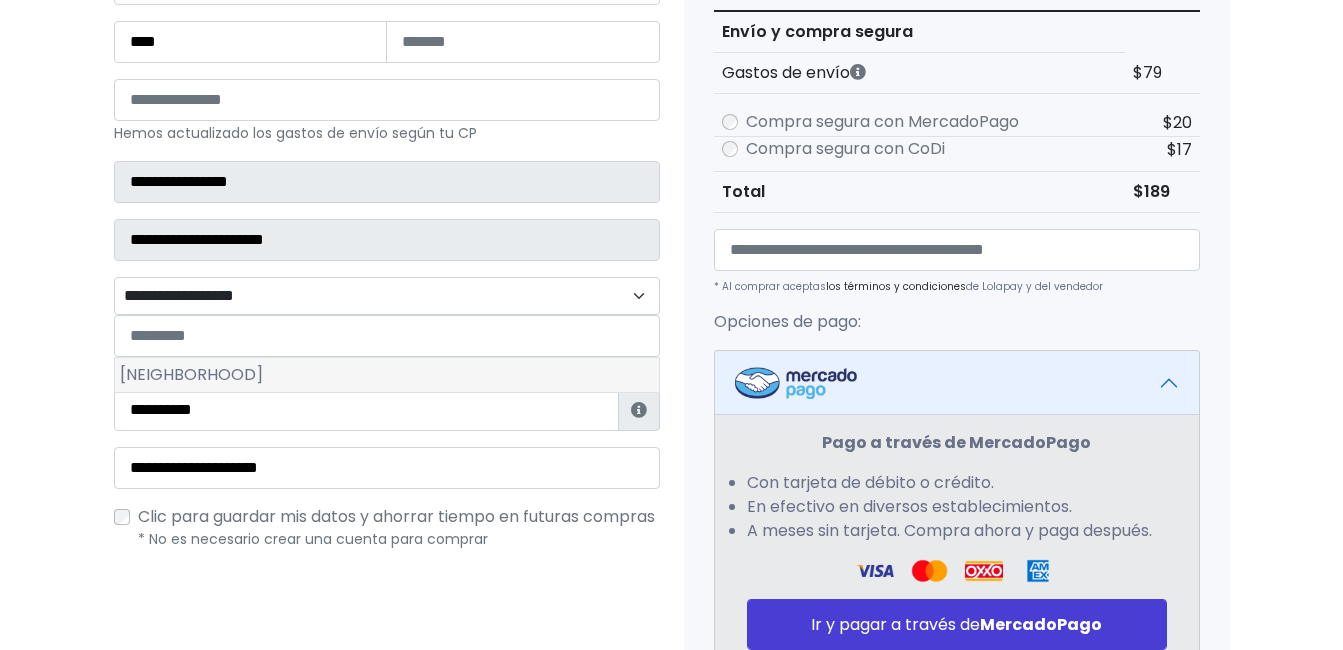 click on "[NEIGHBORHOOD]" at bounding box center (387, 375) 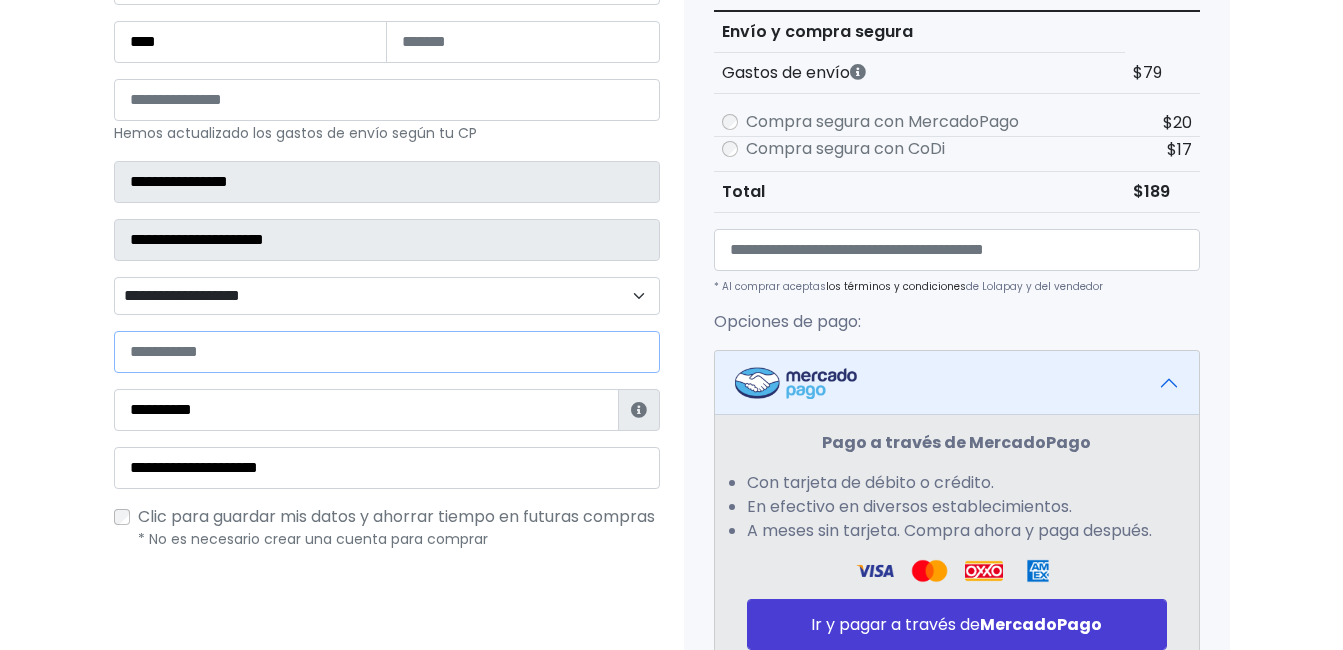 click at bounding box center (387, 352) 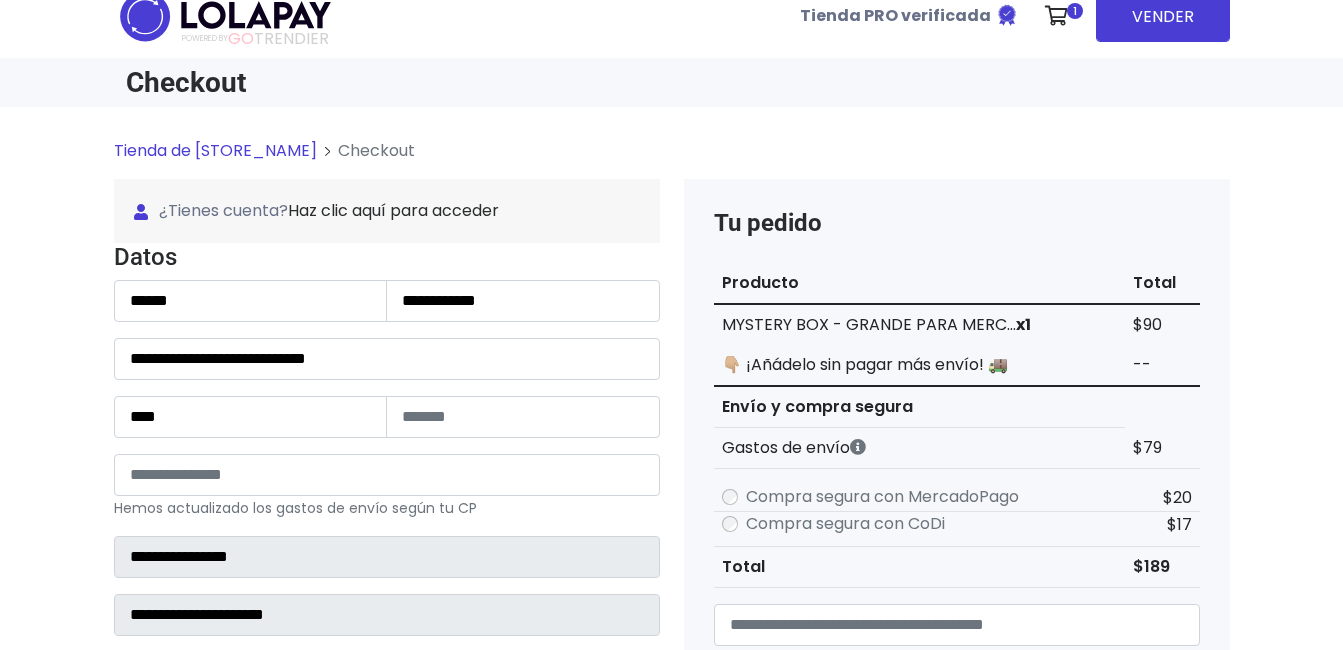 scroll, scrollTop: 0, scrollLeft: 0, axis: both 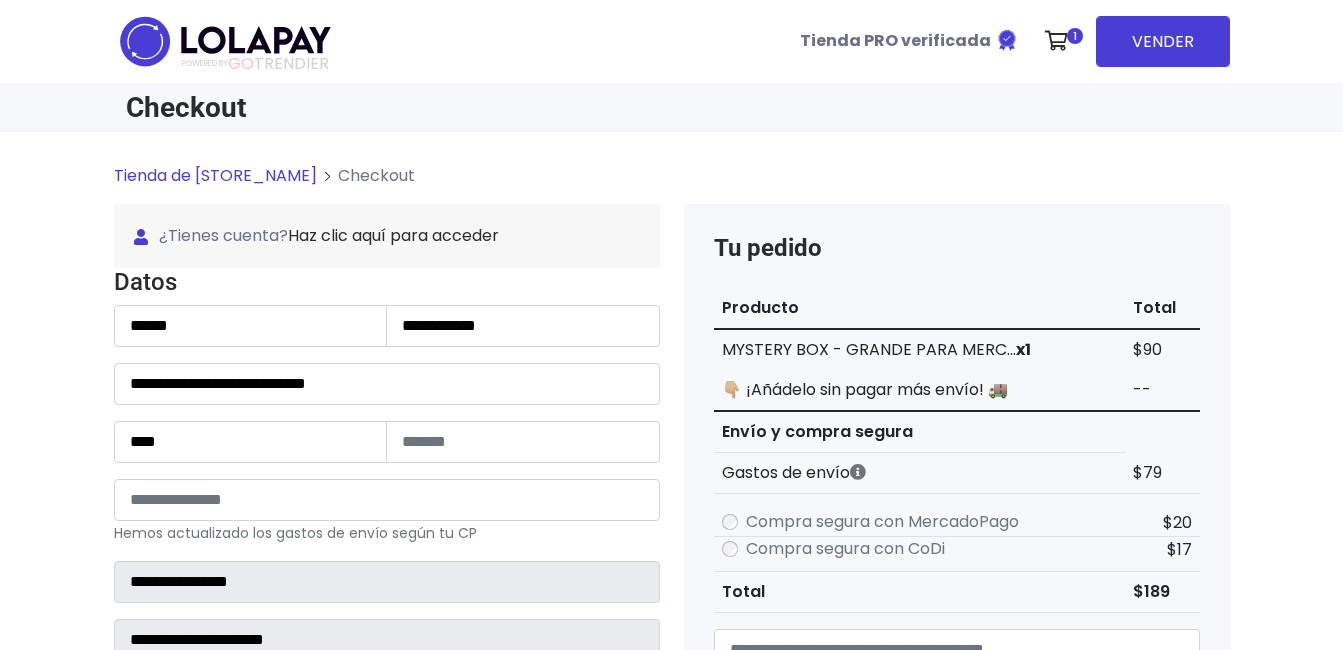 type on "**********" 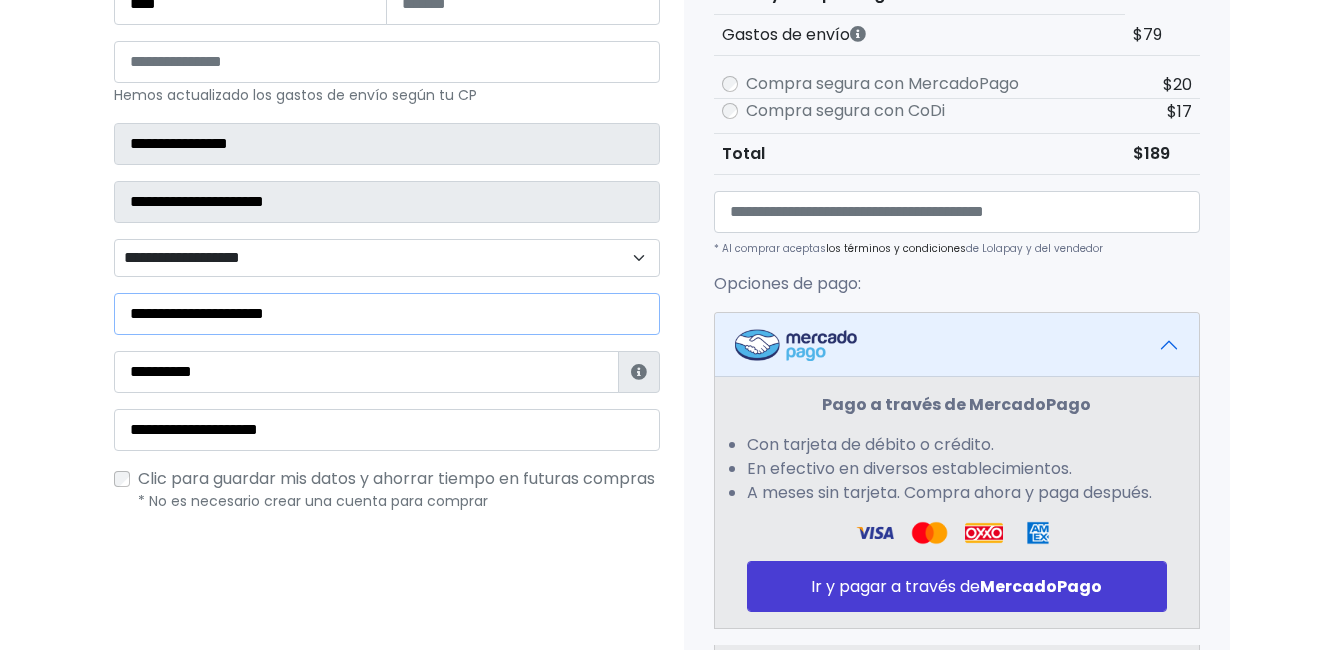 scroll, scrollTop: 500, scrollLeft: 0, axis: vertical 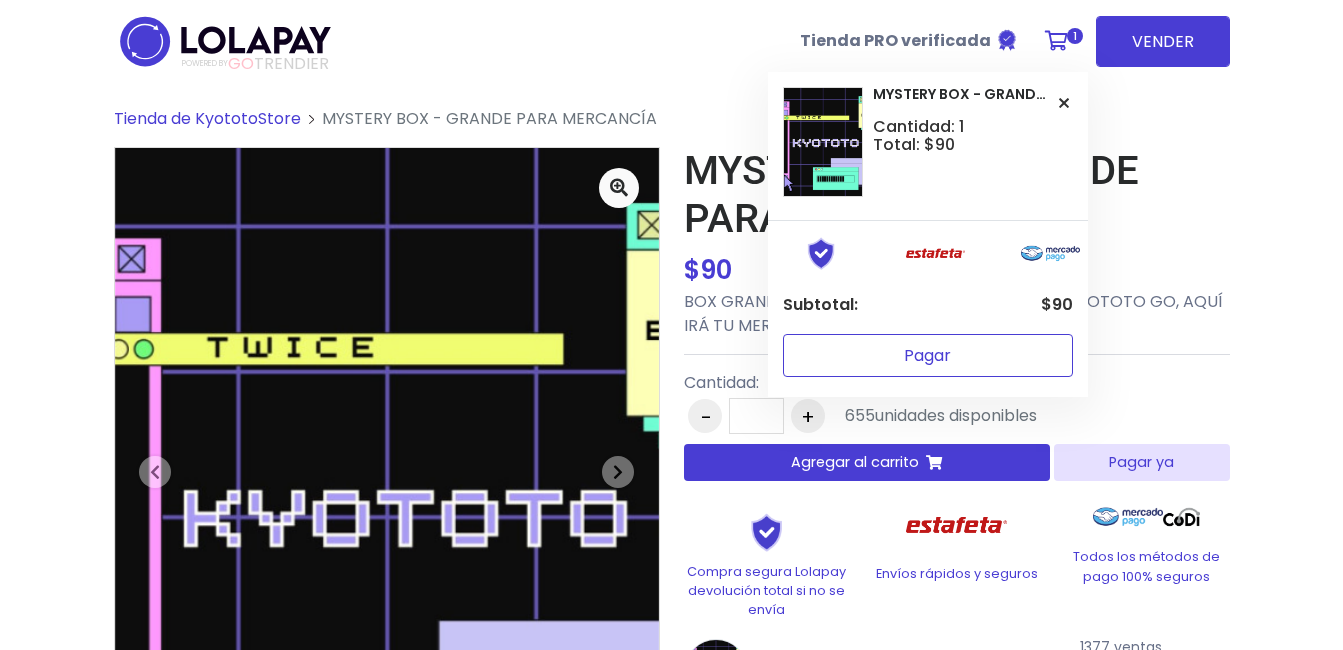 click on "Pagar" at bounding box center (928, 355) 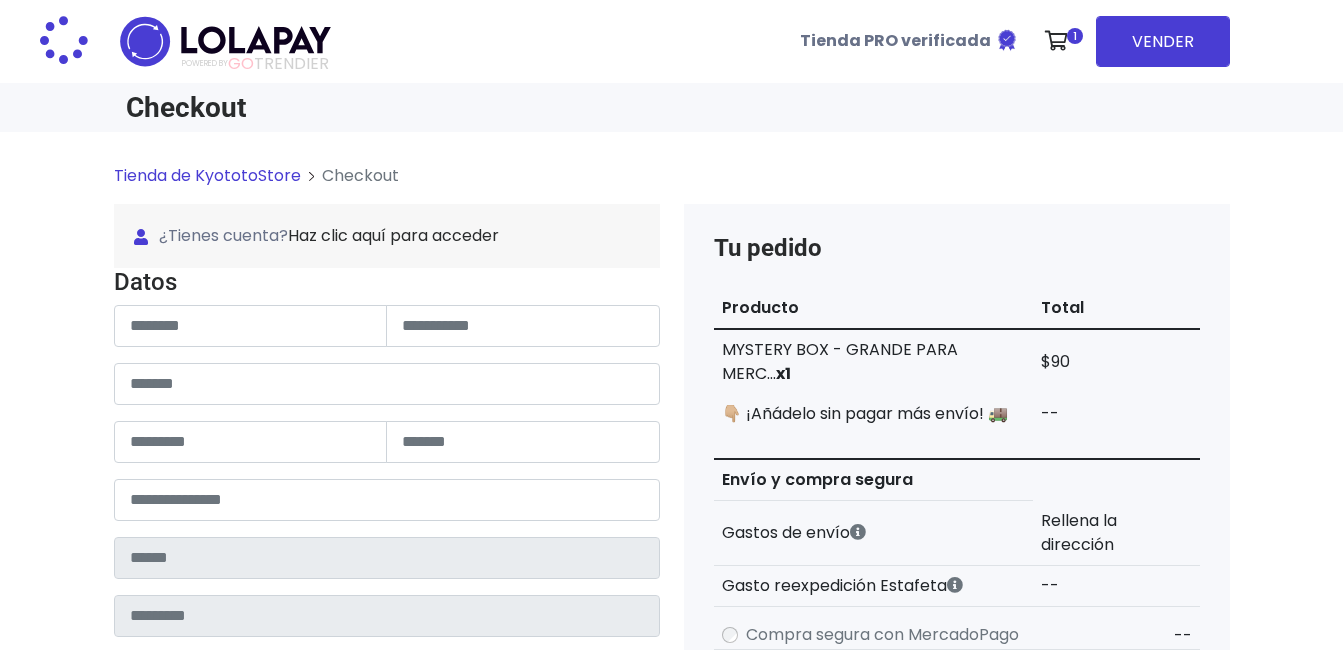 scroll, scrollTop: 0, scrollLeft: 0, axis: both 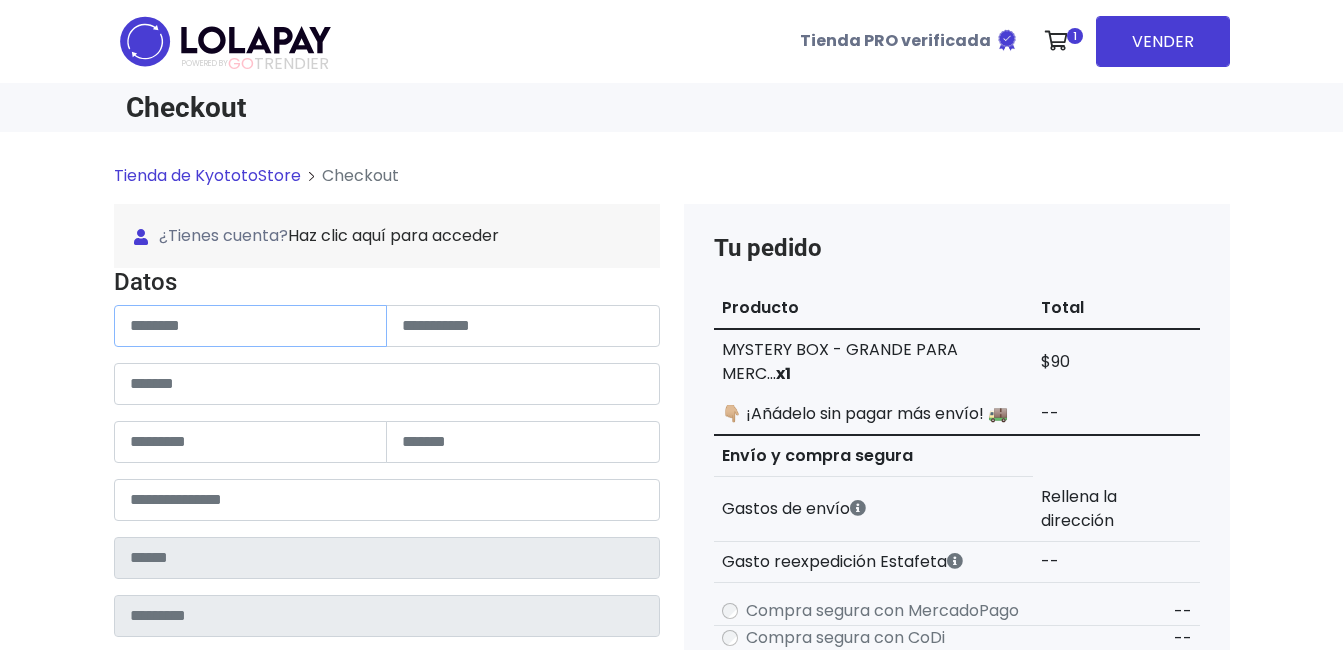 click at bounding box center (251, 326) 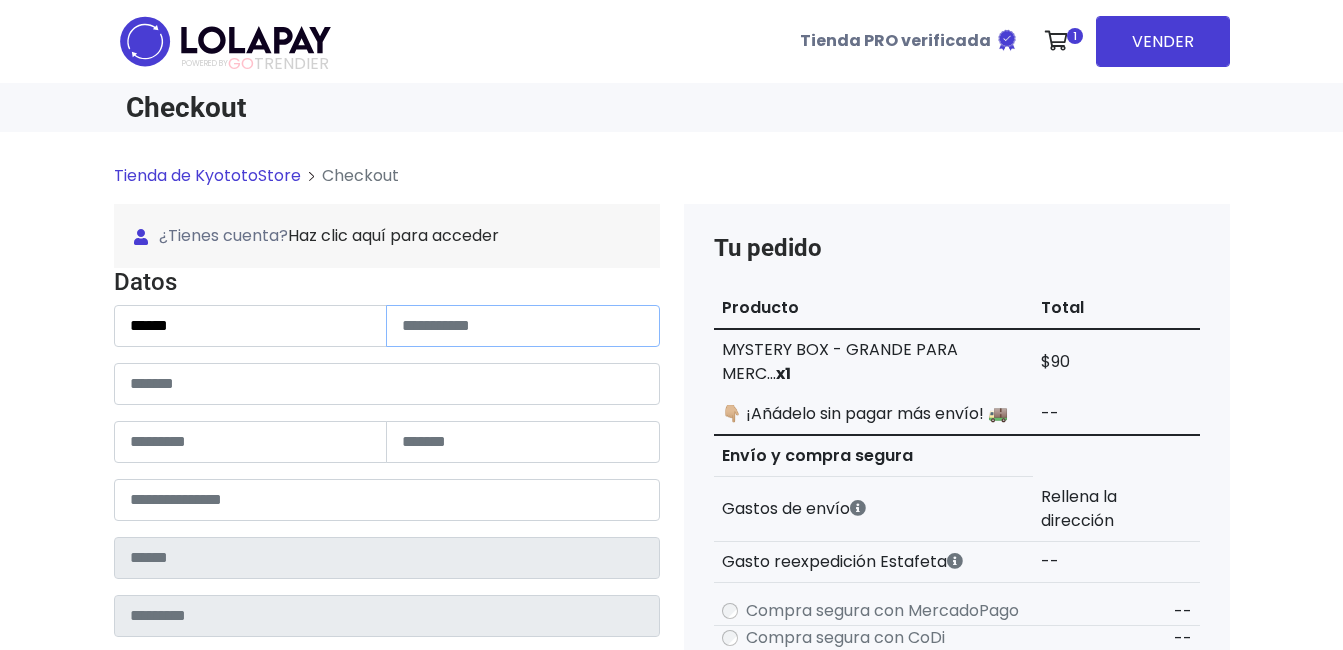 type on "**********" 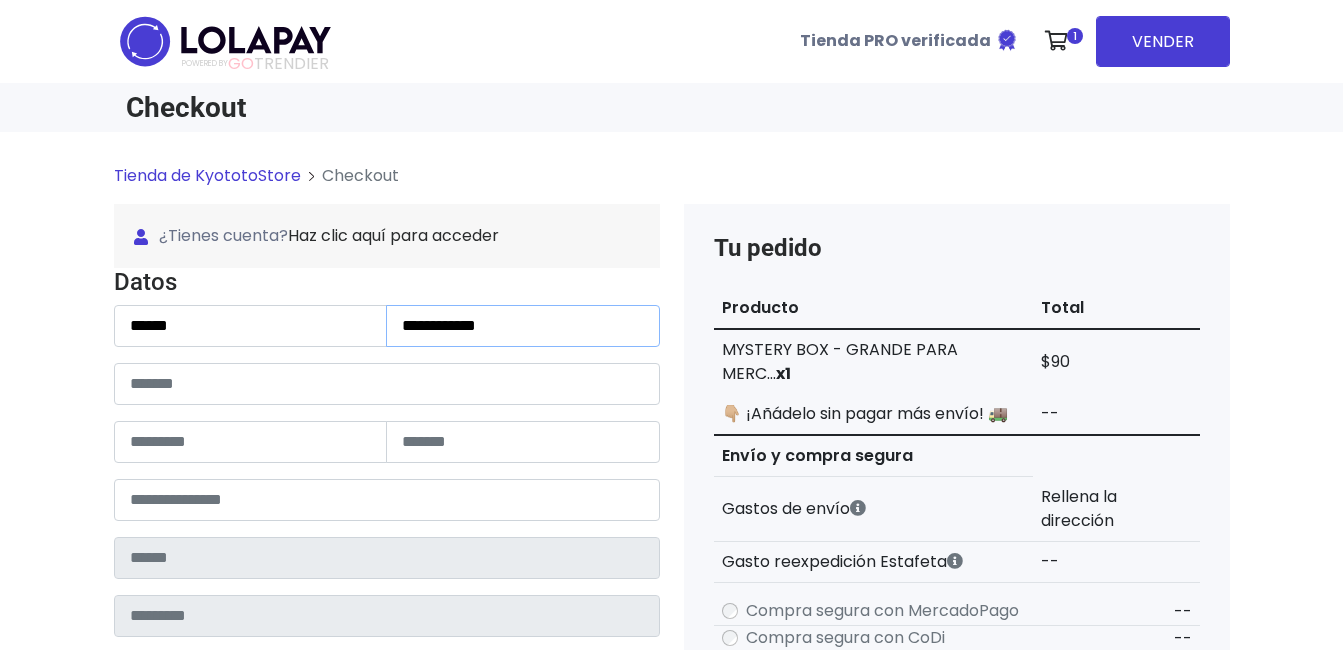 type on "**********" 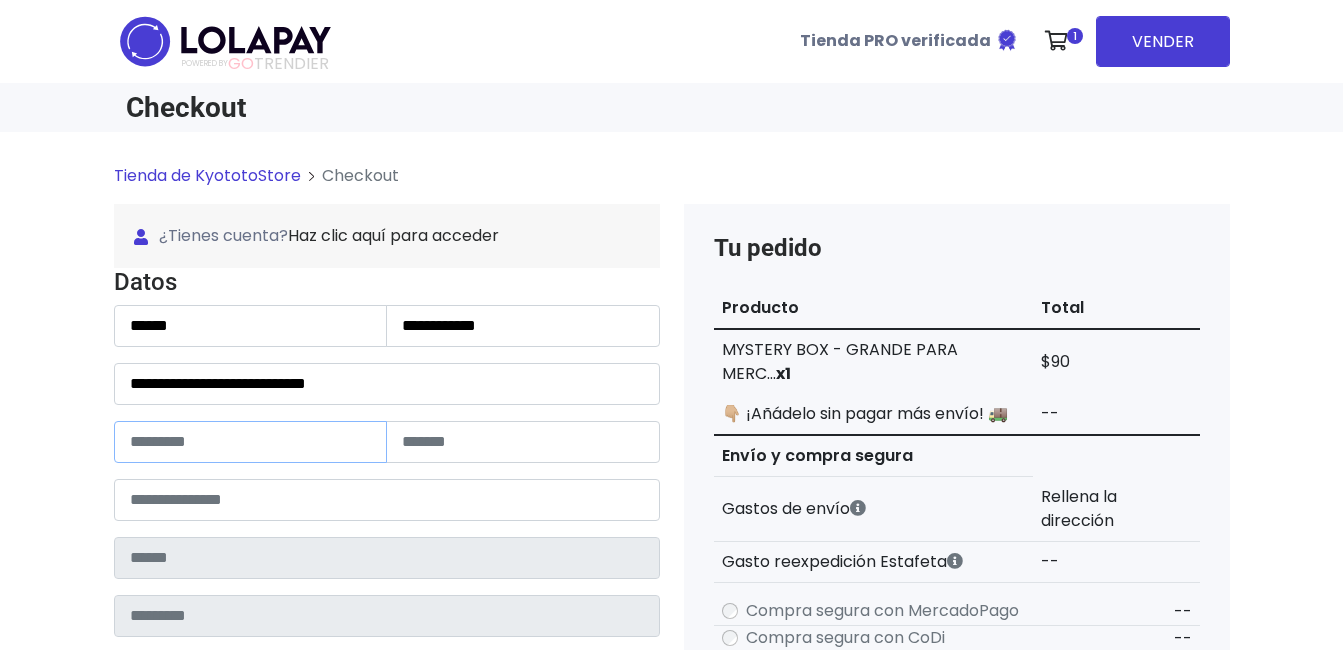 type on "****" 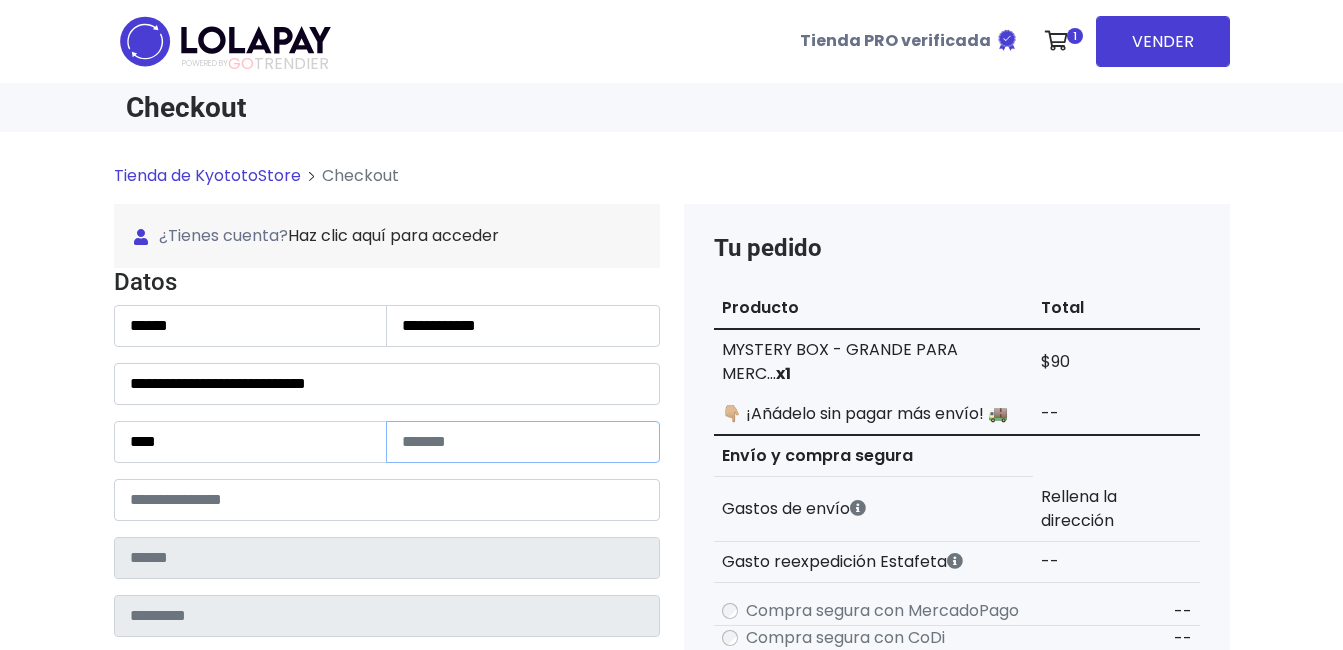 type on "*****" 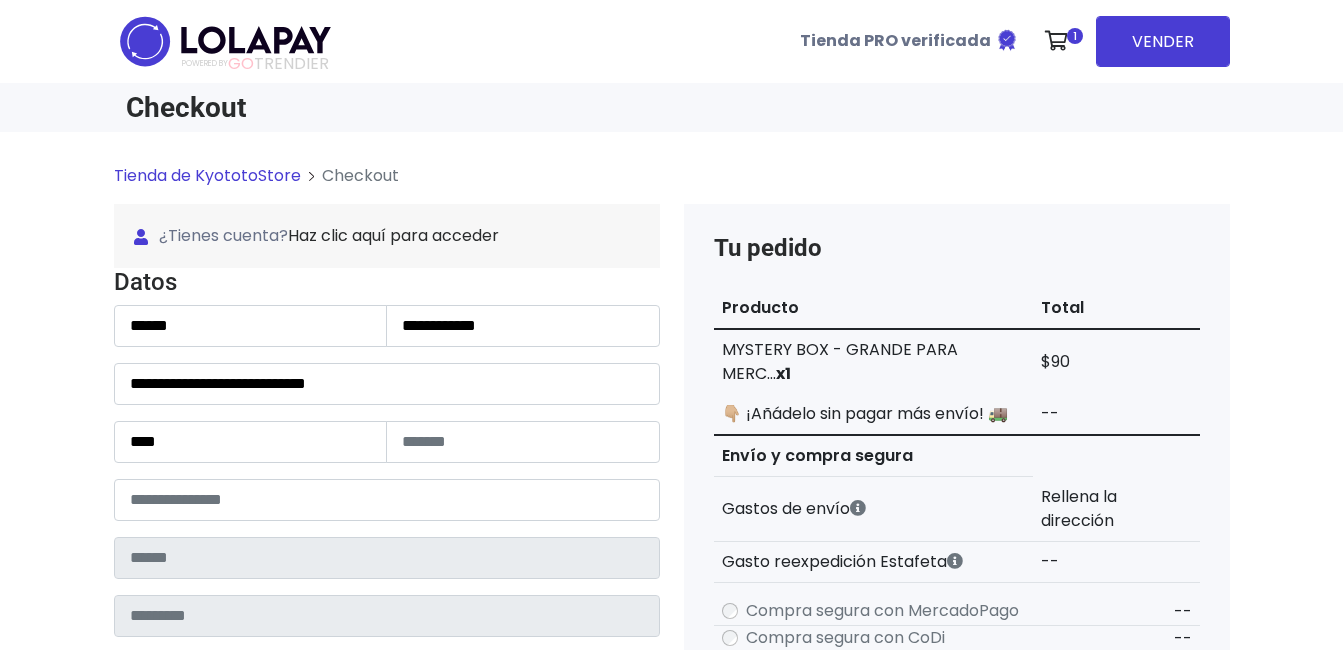 type on "**********" 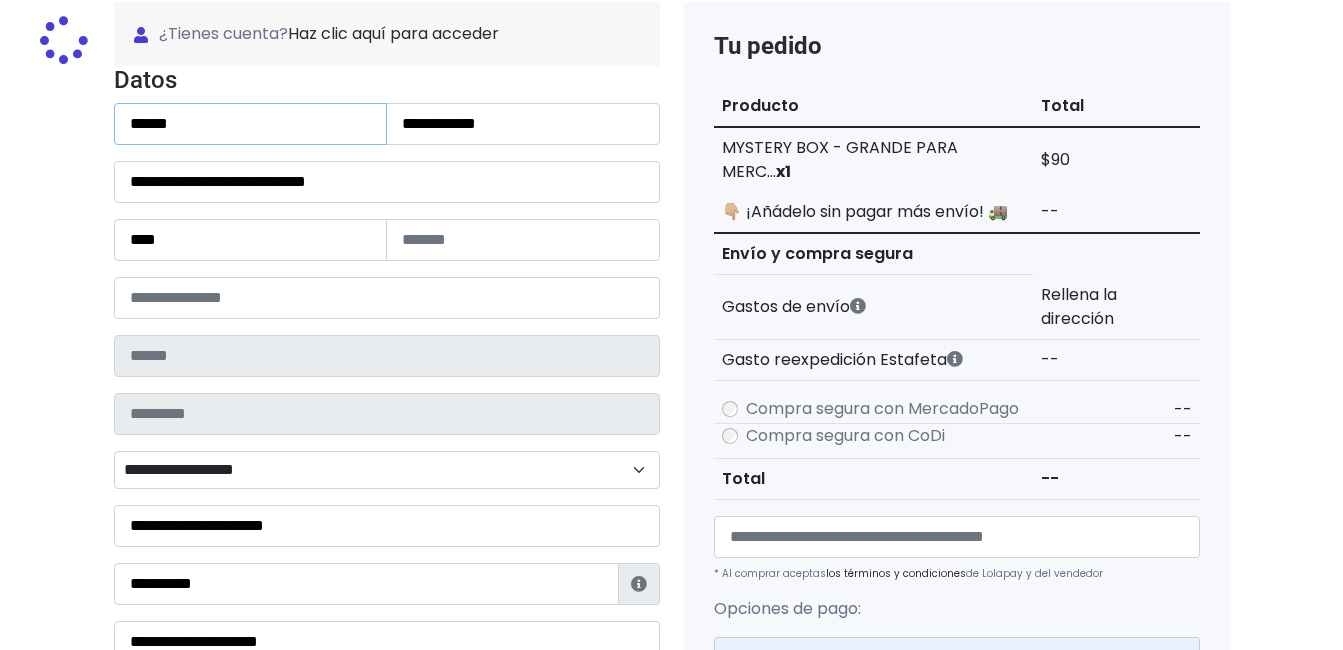 type on "**********" 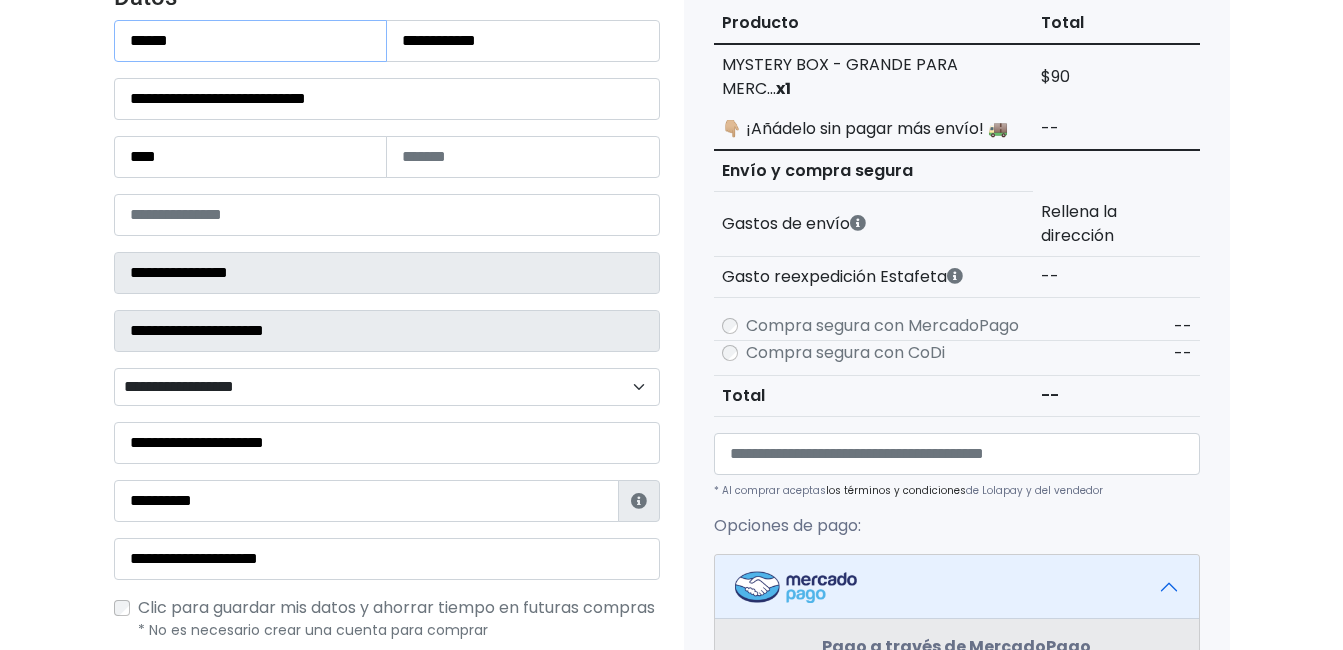 scroll, scrollTop: 300, scrollLeft: 0, axis: vertical 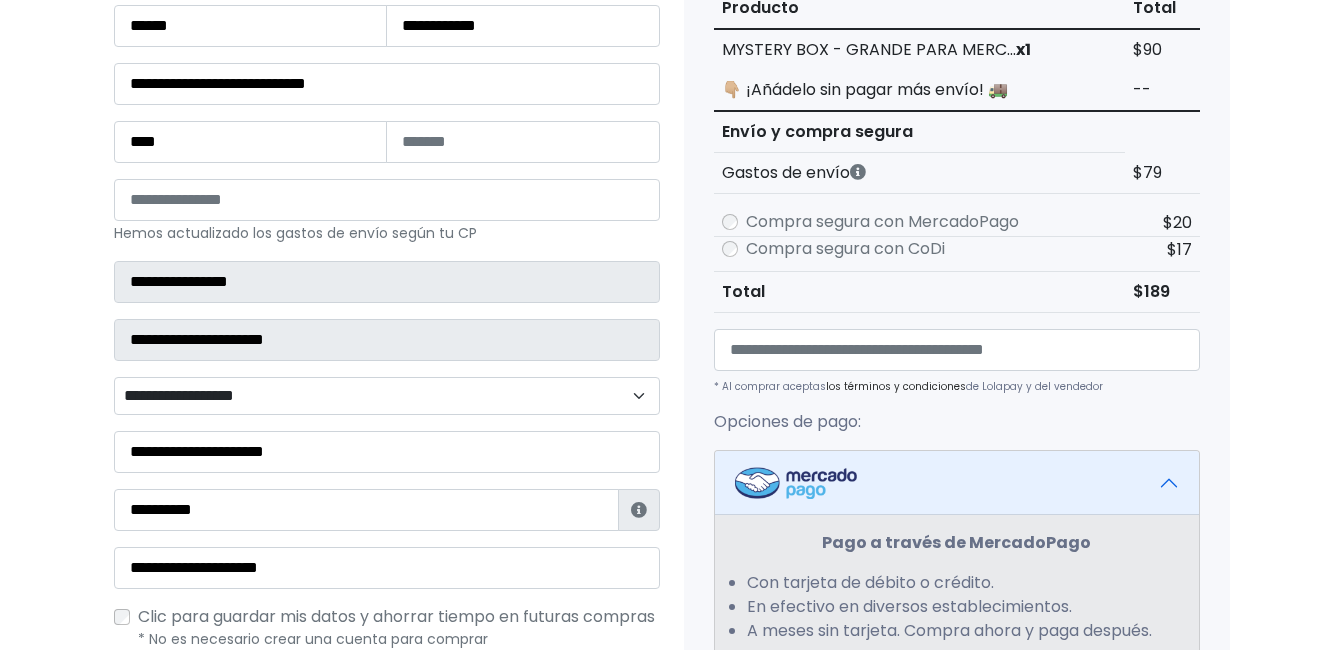 click on "**********" at bounding box center [387, 396] 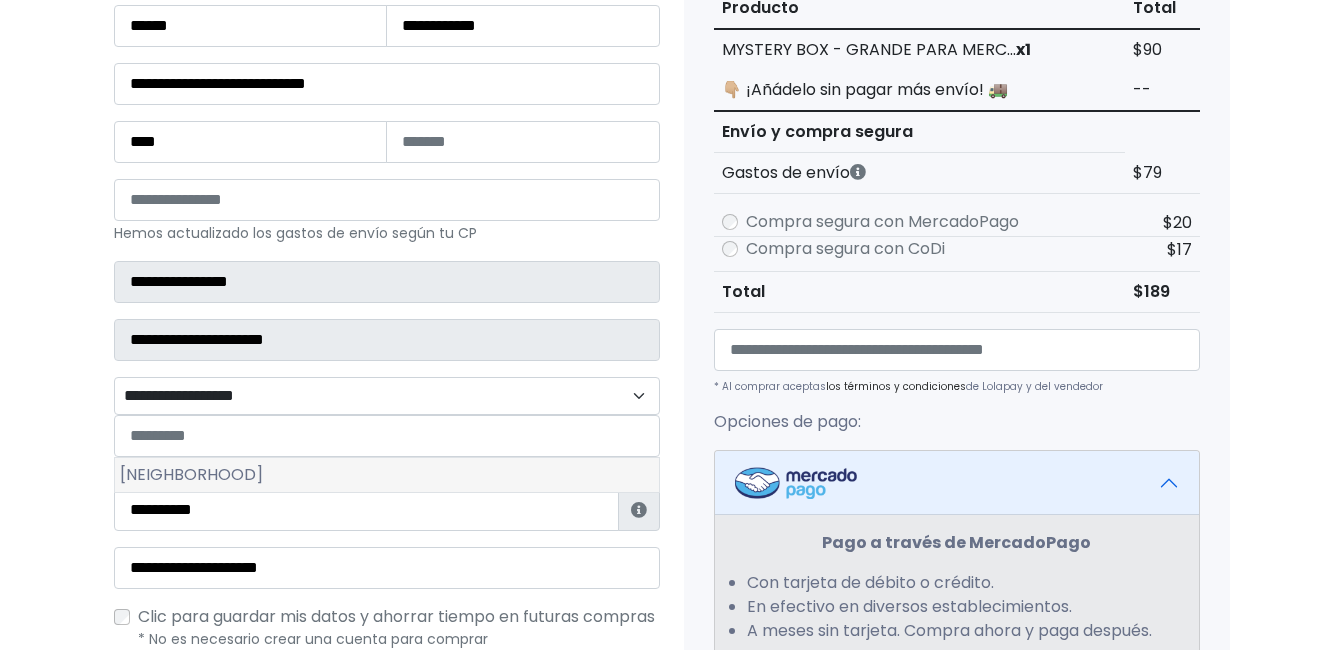 click on "San Jerónimo Lídice" at bounding box center (387, 475) 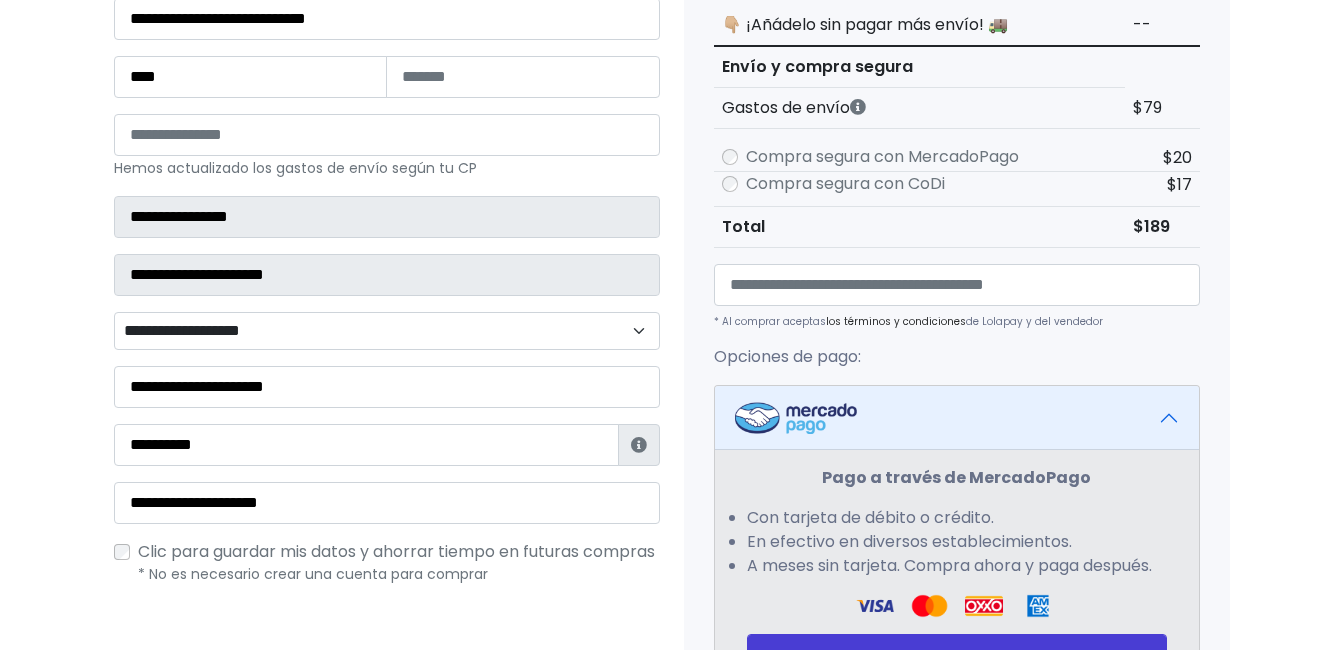 scroll, scrollTop: 400, scrollLeft: 0, axis: vertical 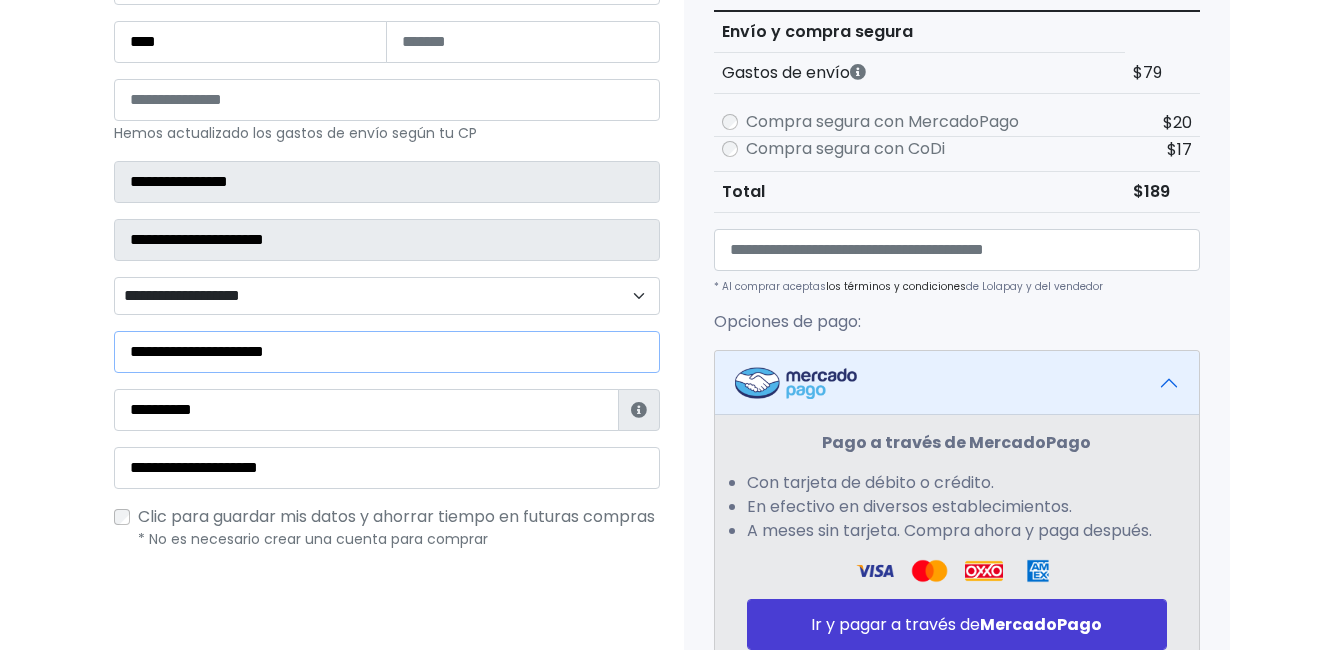click on "**********" at bounding box center [387, 352] 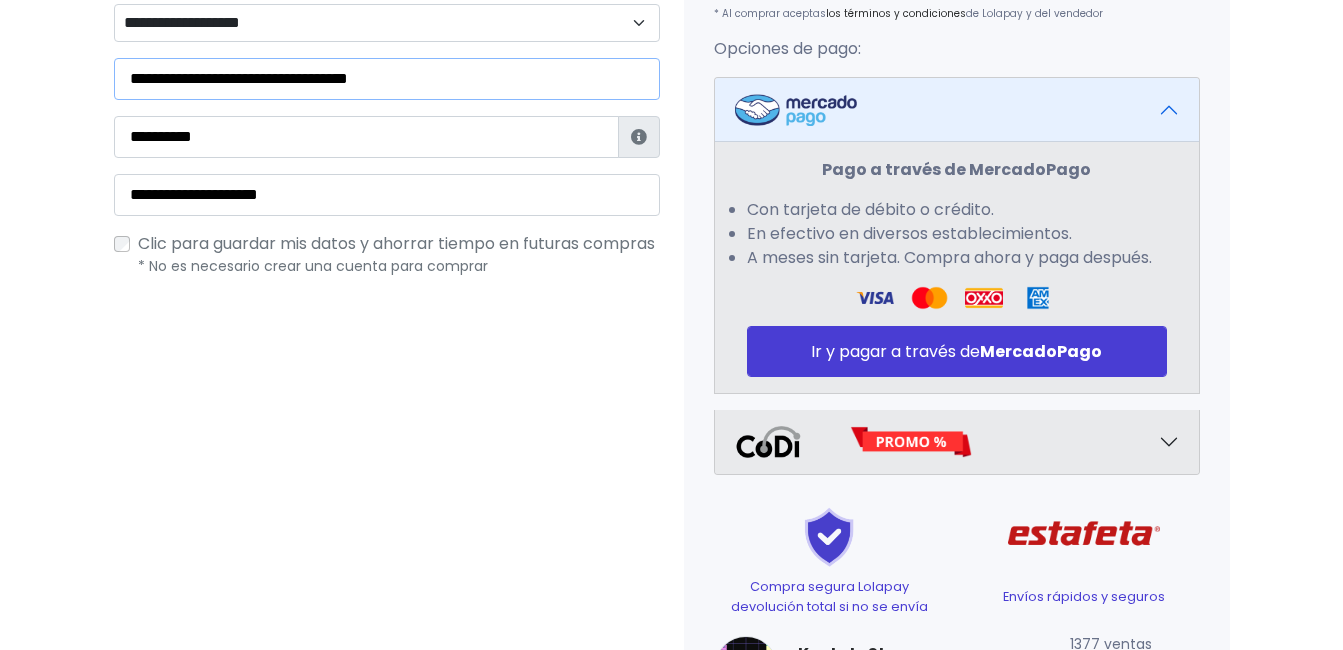 scroll, scrollTop: 782, scrollLeft: 0, axis: vertical 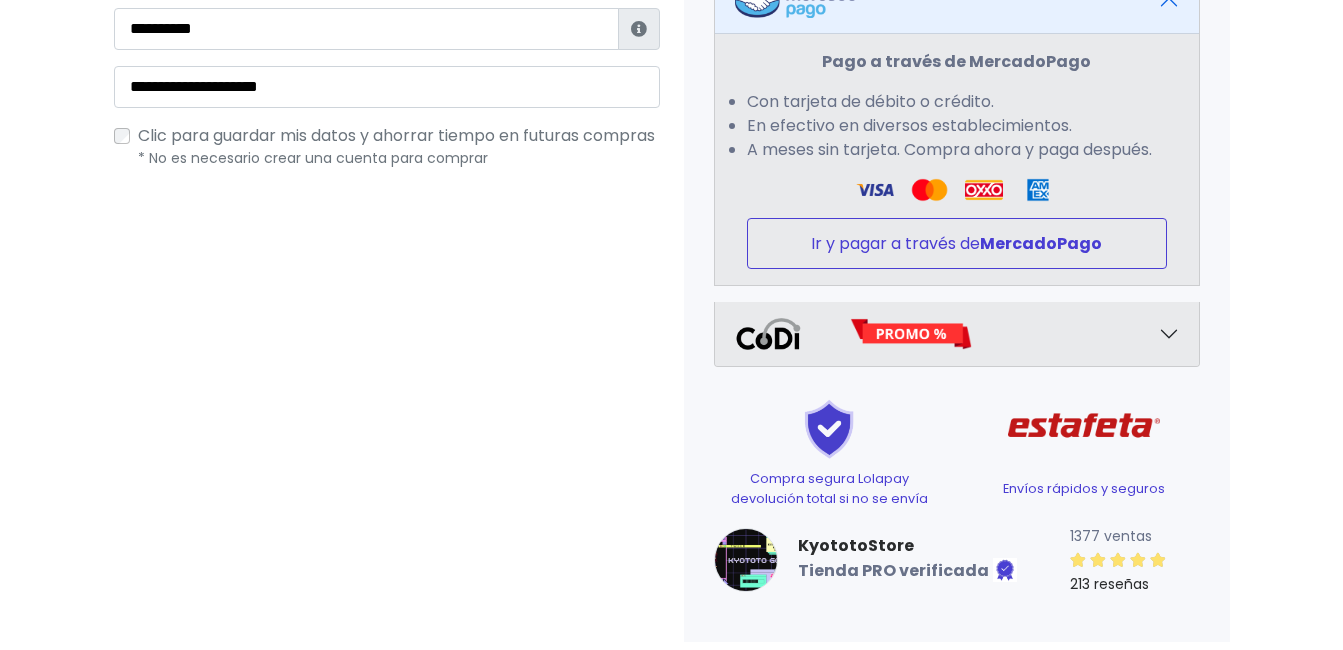 type on "**********" 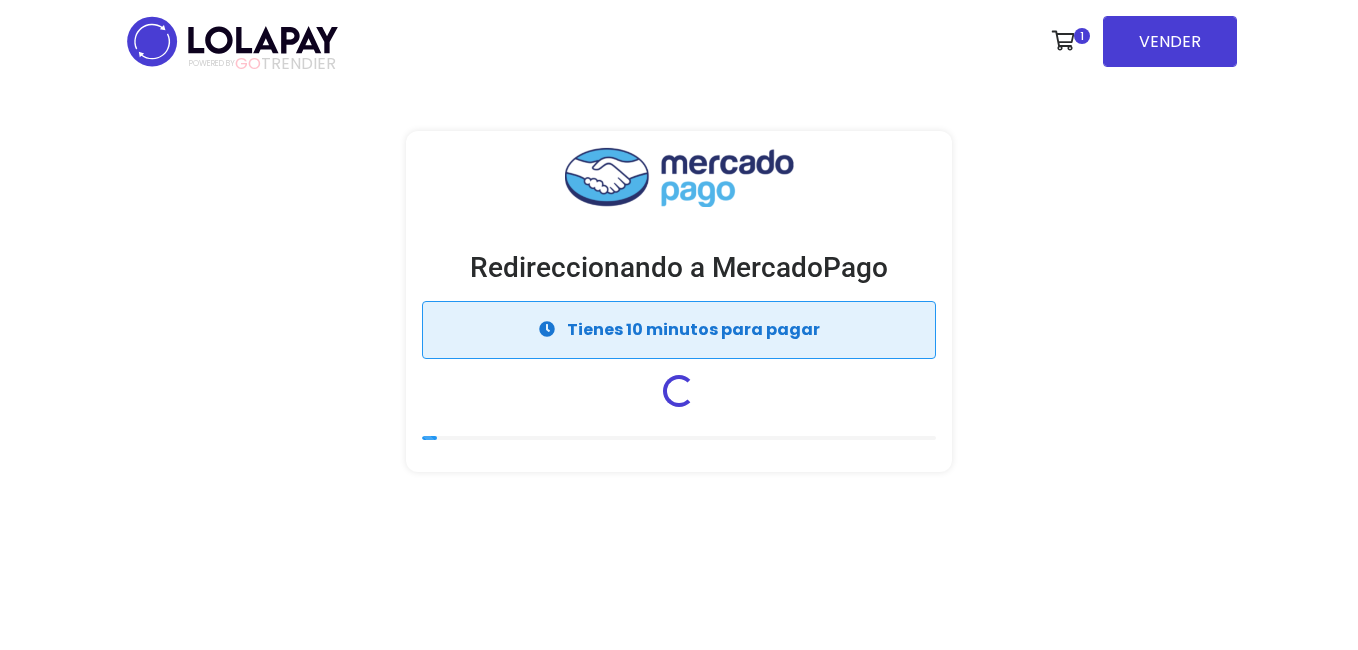scroll, scrollTop: 0, scrollLeft: 0, axis: both 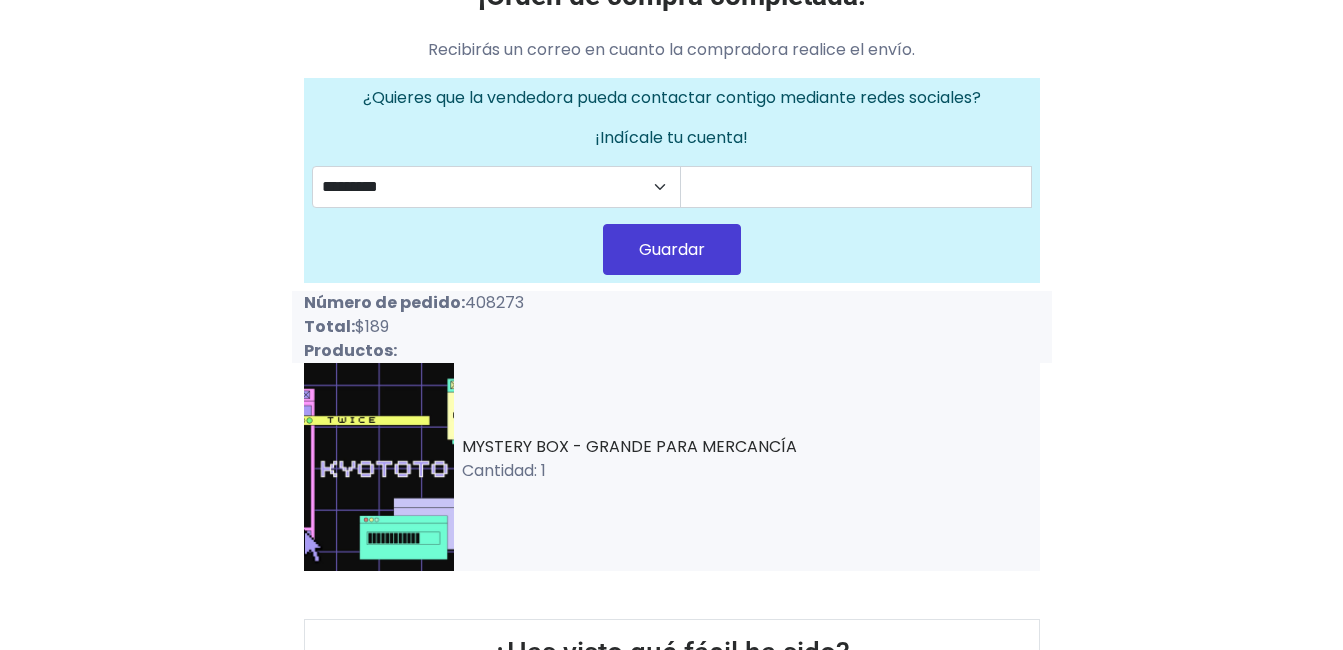 drag, startPoint x: 514, startPoint y: 307, endPoint x: 465, endPoint y: 303, distance: 49.162994 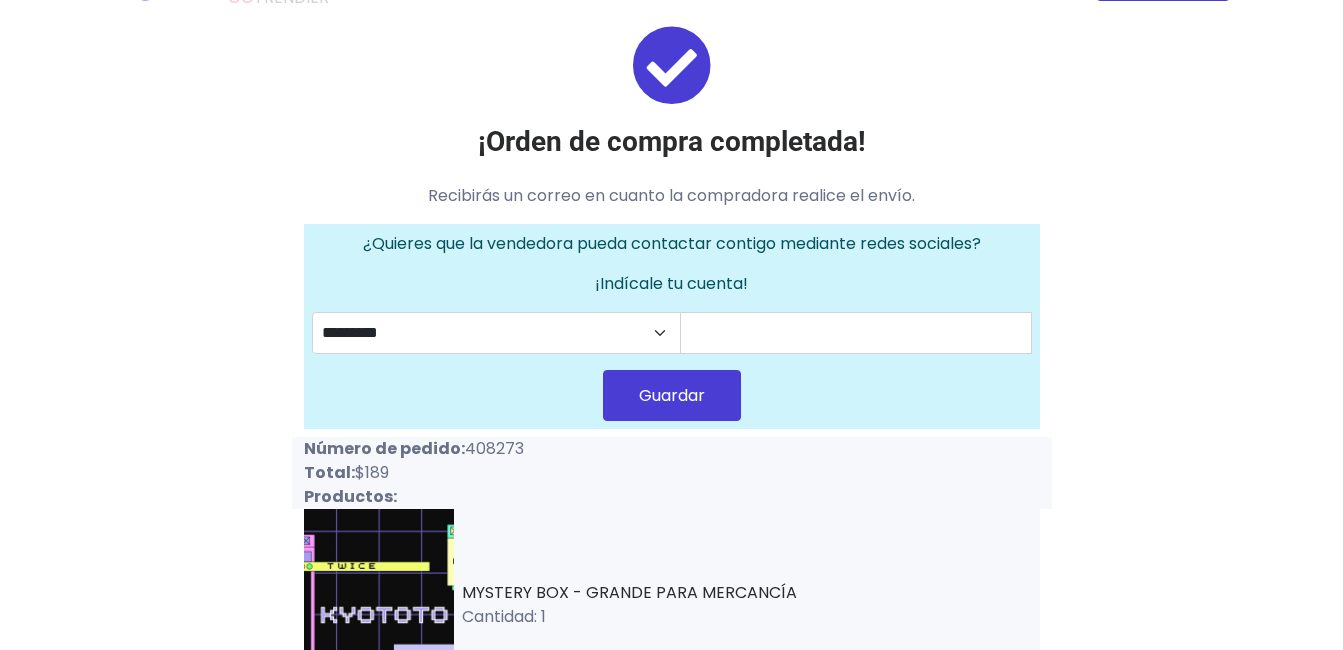 scroll, scrollTop: 100, scrollLeft: 0, axis: vertical 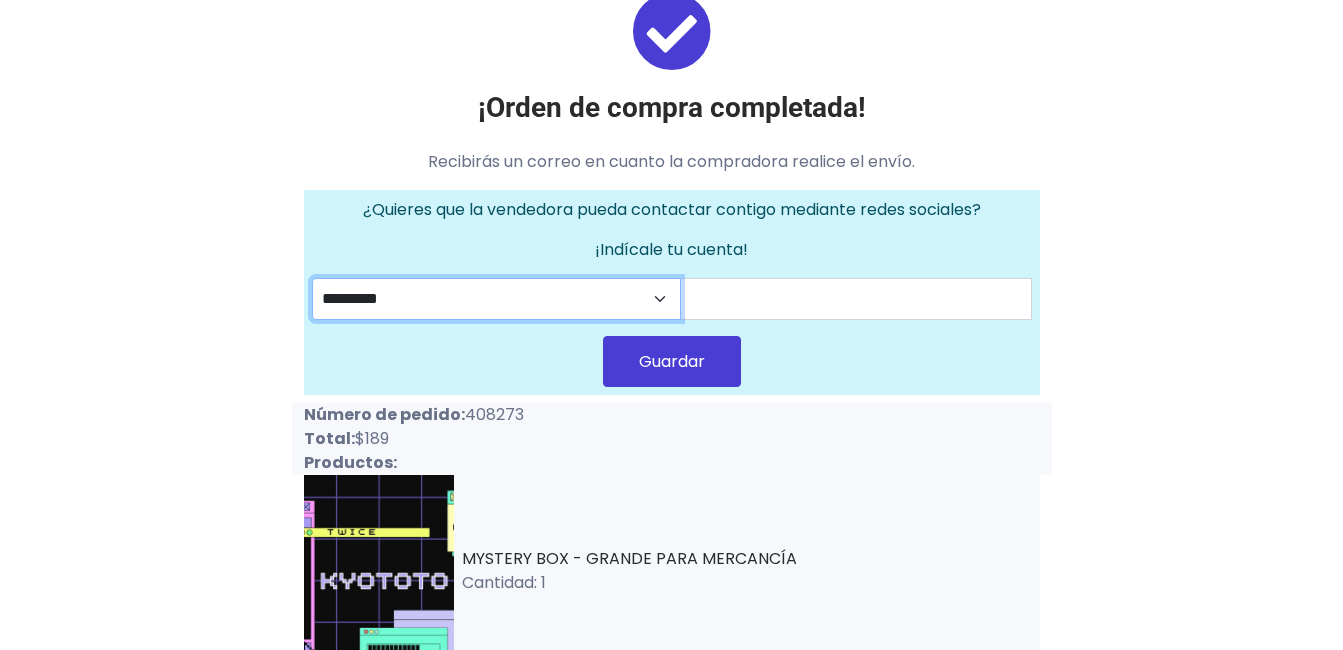 click on "*********
********" at bounding box center [497, 299] 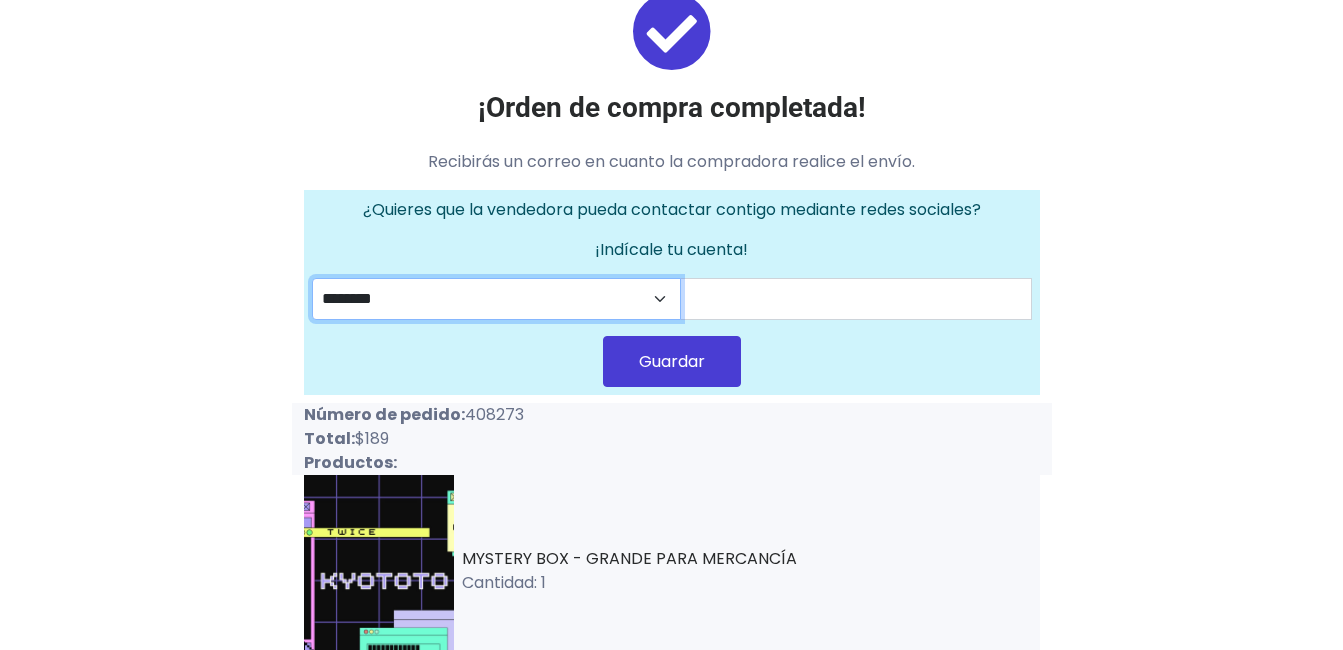 click on "*********
********" at bounding box center [497, 299] 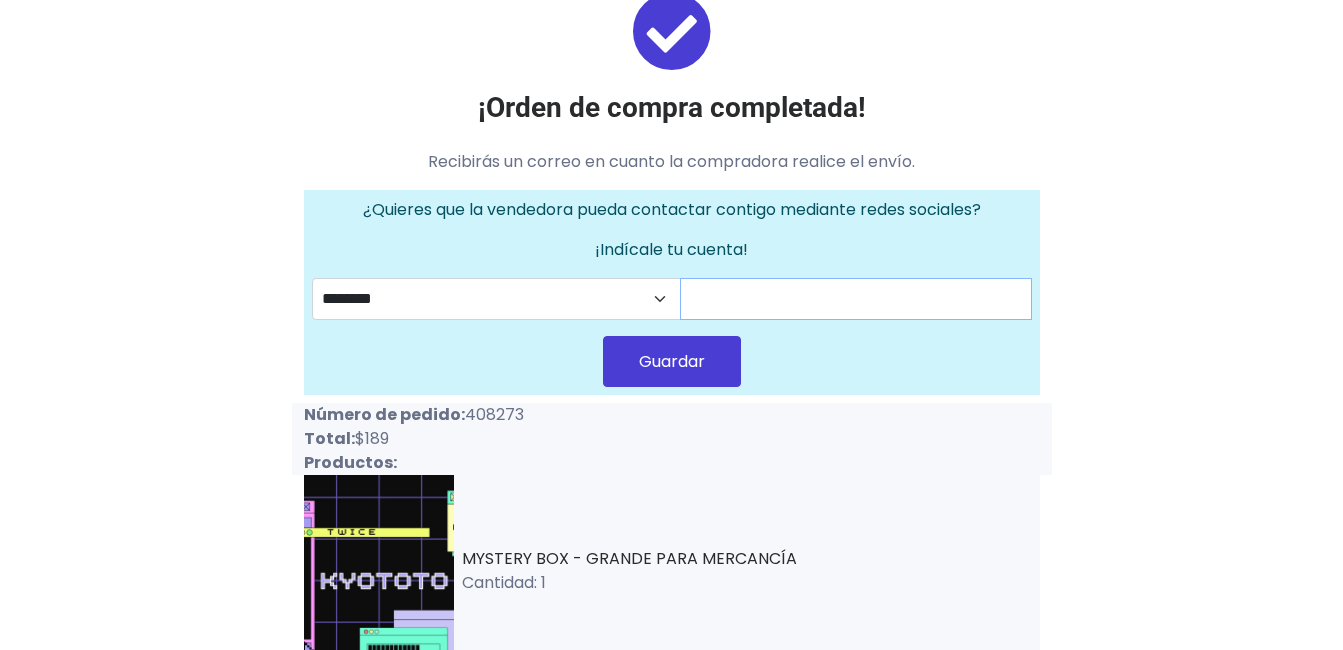 click at bounding box center [856, 299] 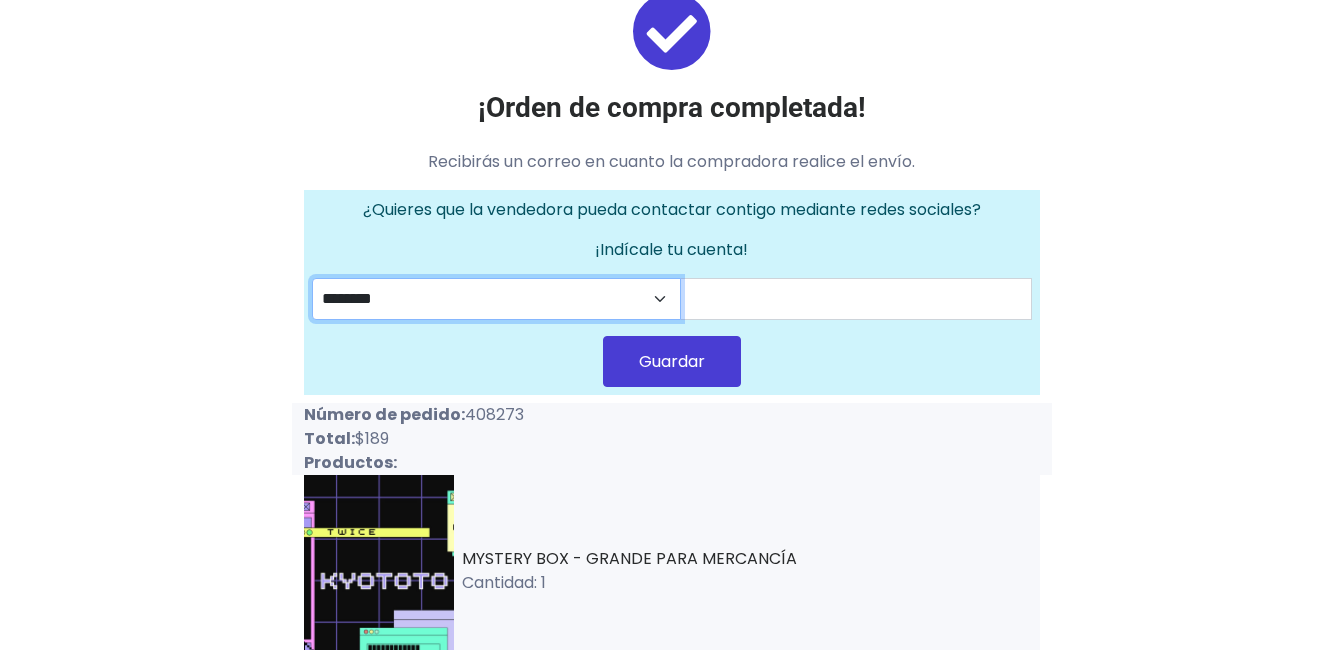click on "*********
********" at bounding box center [497, 299] 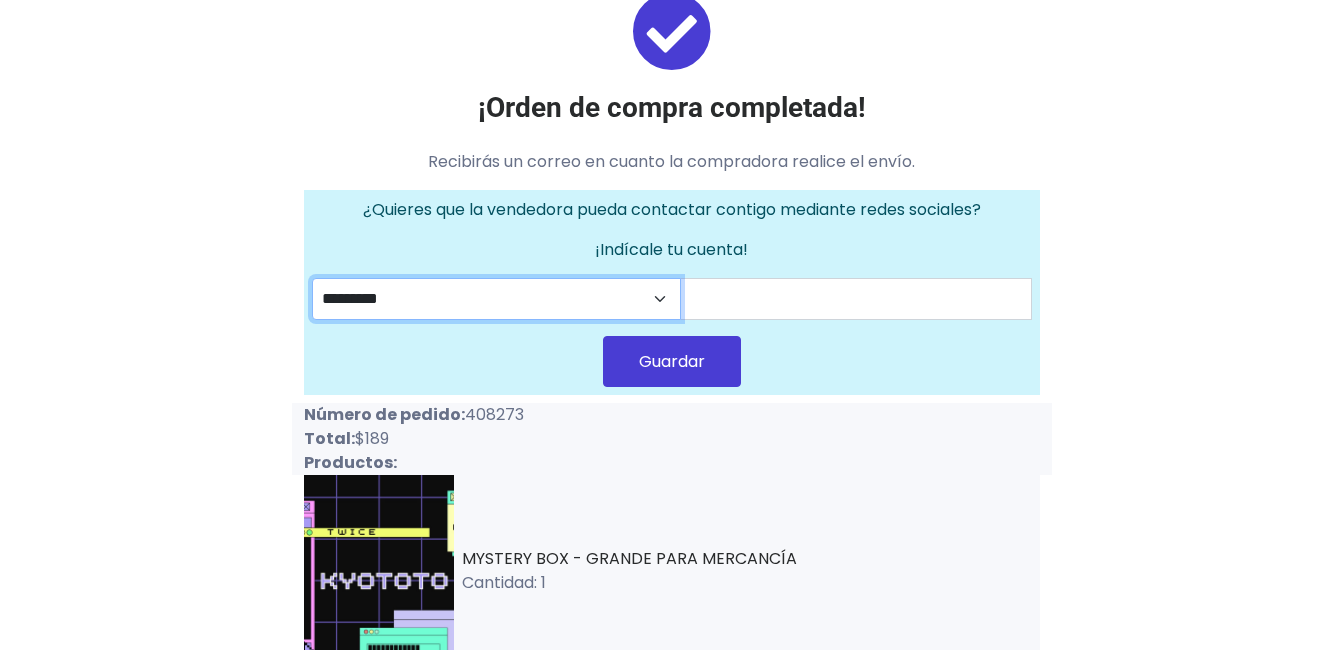 click on "*********
********" at bounding box center [497, 299] 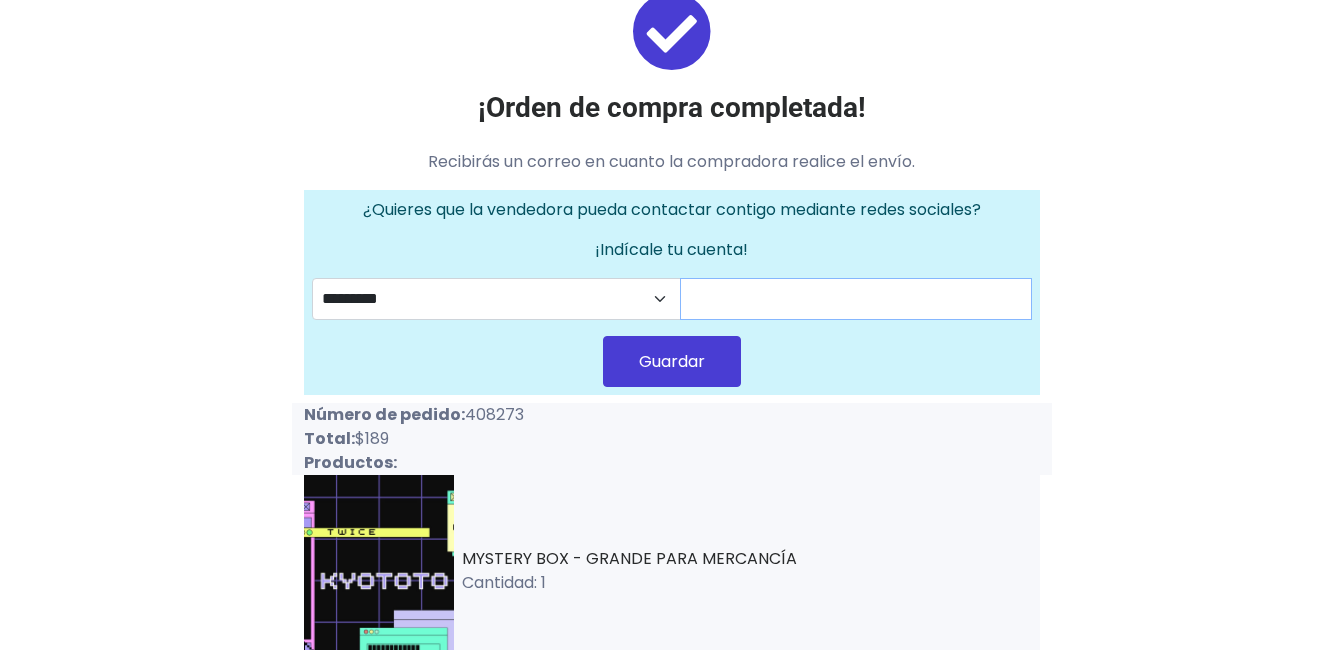 click at bounding box center (856, 299) 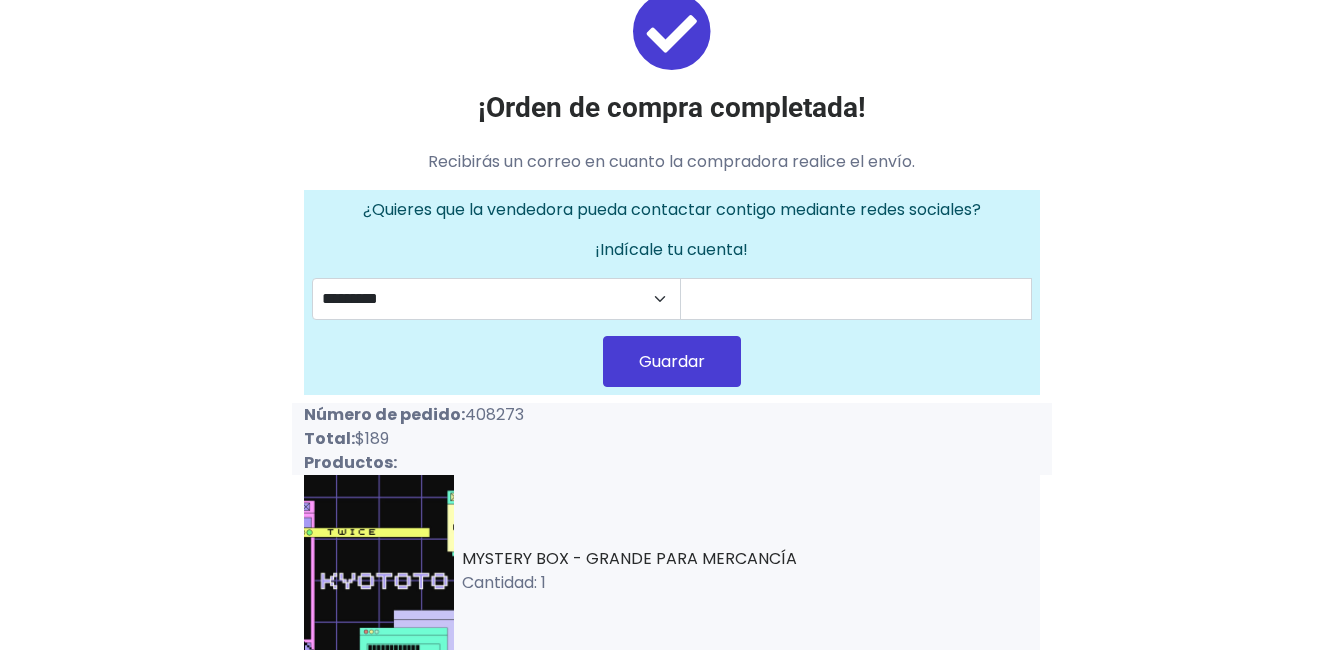 click on "¡Orden de compra completada!
Recibirás un correo en cuanto la compradora realice el envío.
¿Quieres que la vendedora pueda contactar contigo mediante redes sociales?
¡Indícale tu cuenta!
*********
********
Guardar
Número de pedido:  408273
Total:  $189
Productos:
MYSTERY BOX - GRANDE PARA MERCANCÍA
Cantidad: 1
¡Empezar a vender!" at bounding box center [672, 444] 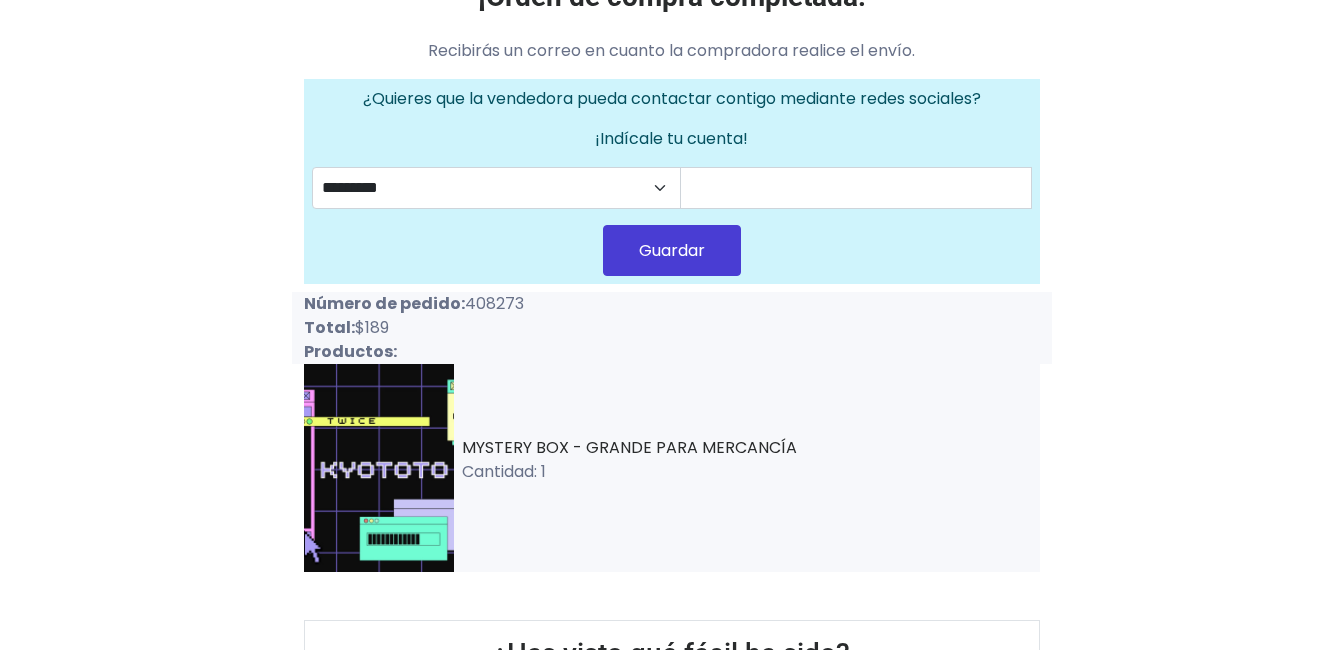 scroll, scrollTop: 212, scrollLeft: 0, axis: vertical 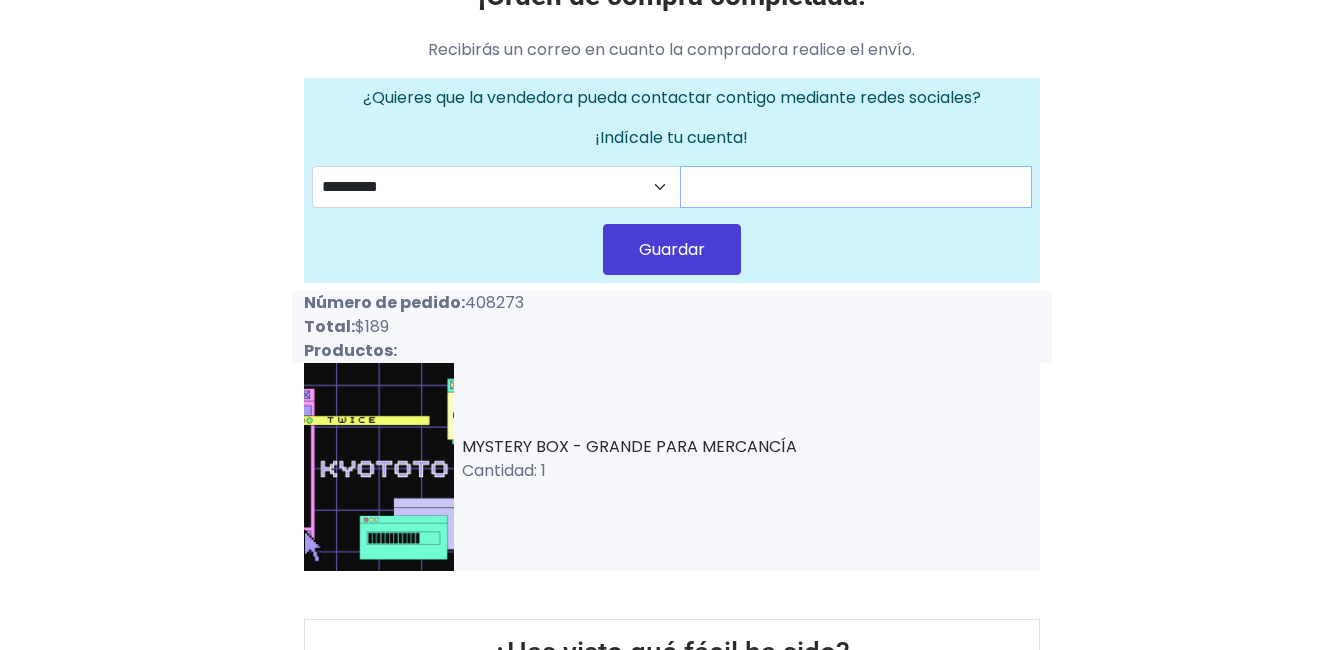 click at bounding box center [856, 187] 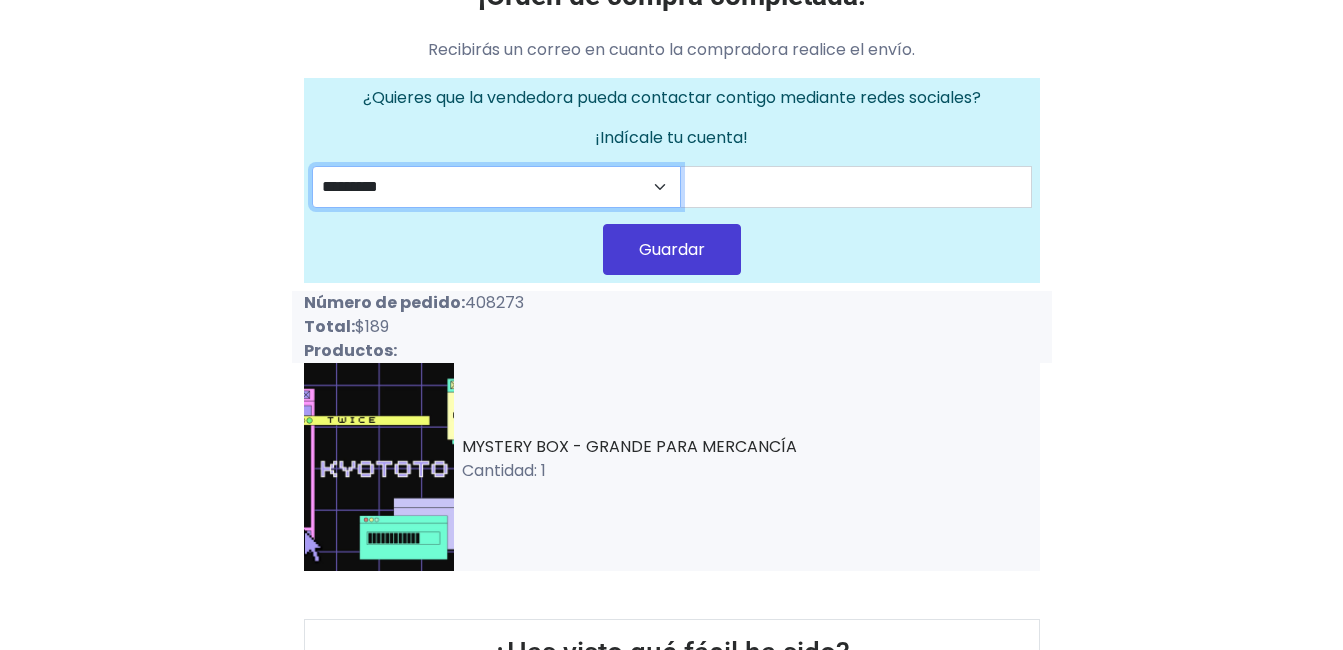 click on "*********
********" at bounding box center [497, 187] 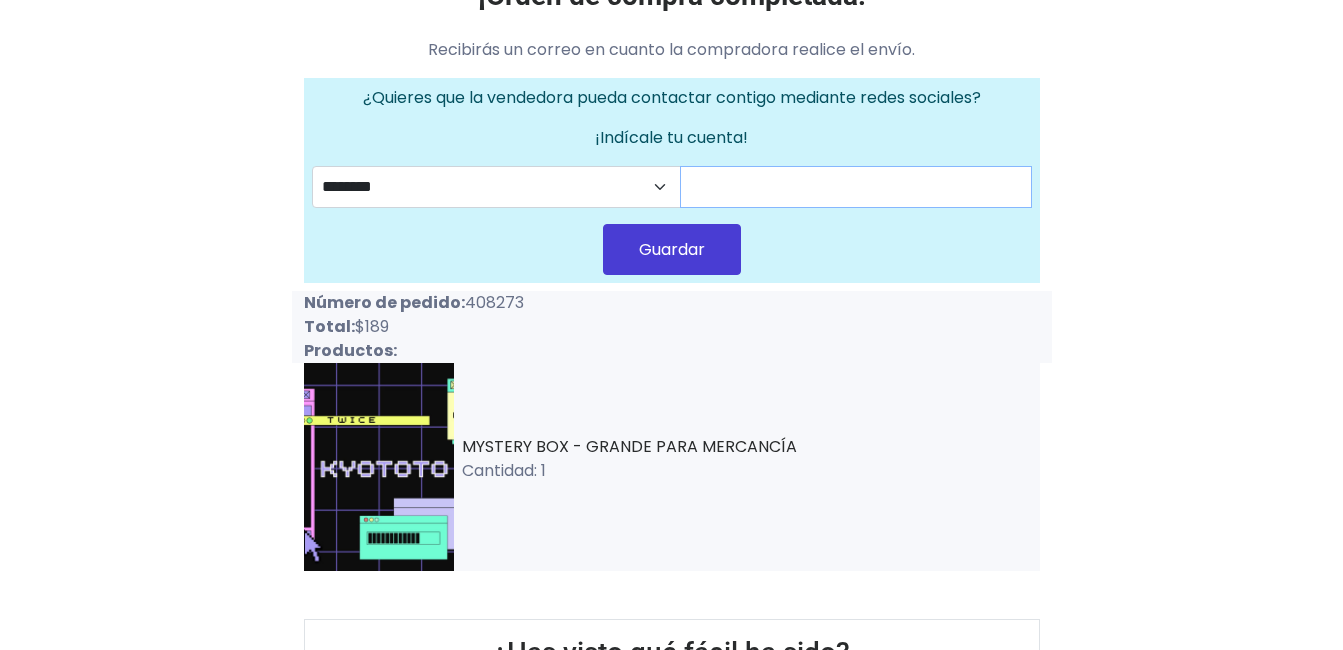 click at bounding box center (856, 187) 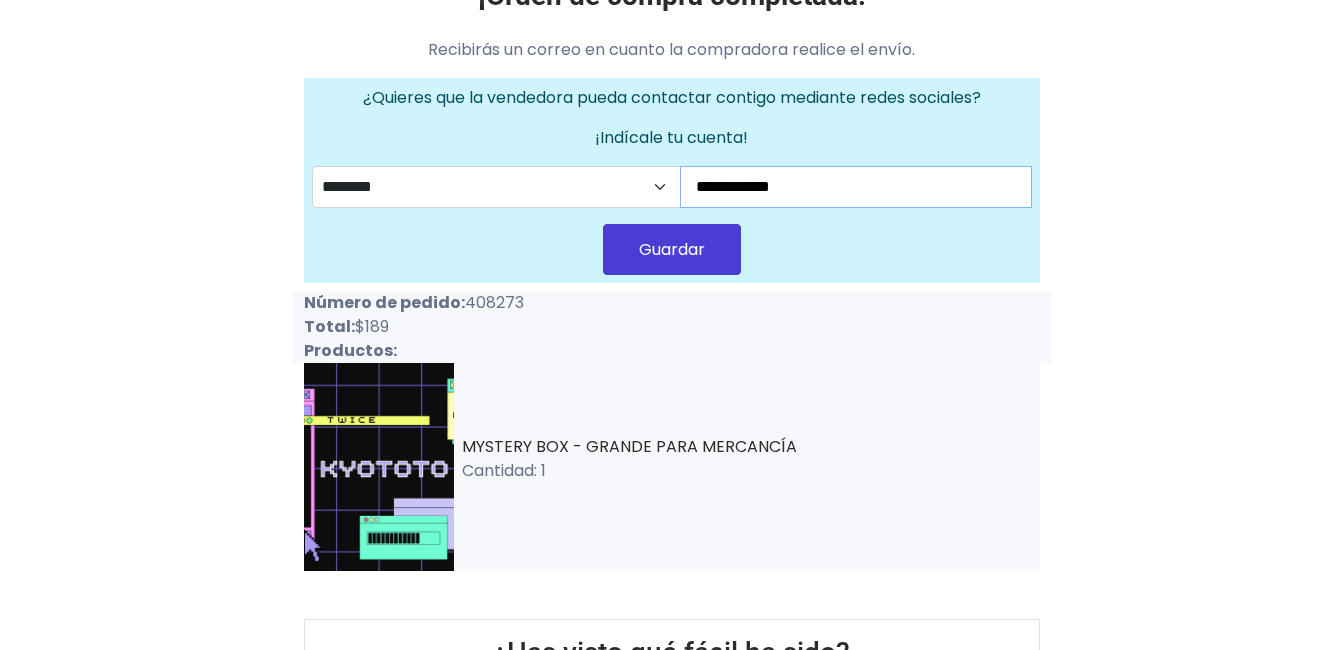 type on "**********" 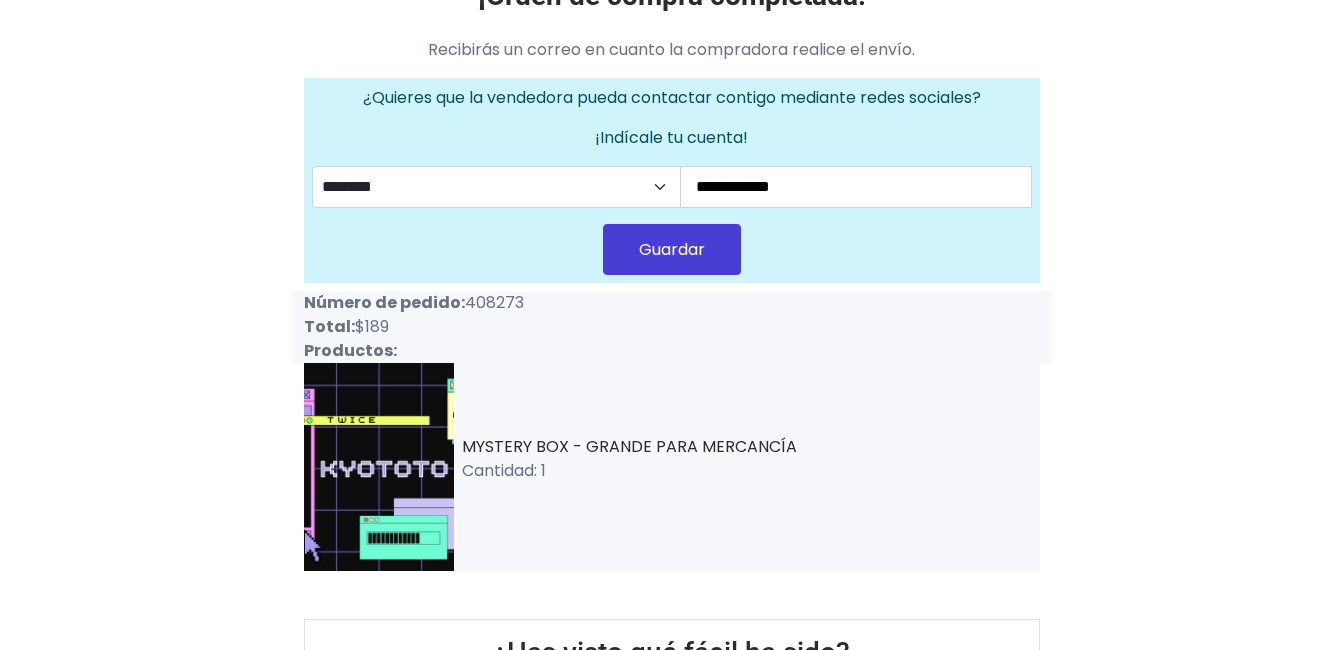 click on "Guardar" at bounding box center (672, 249) 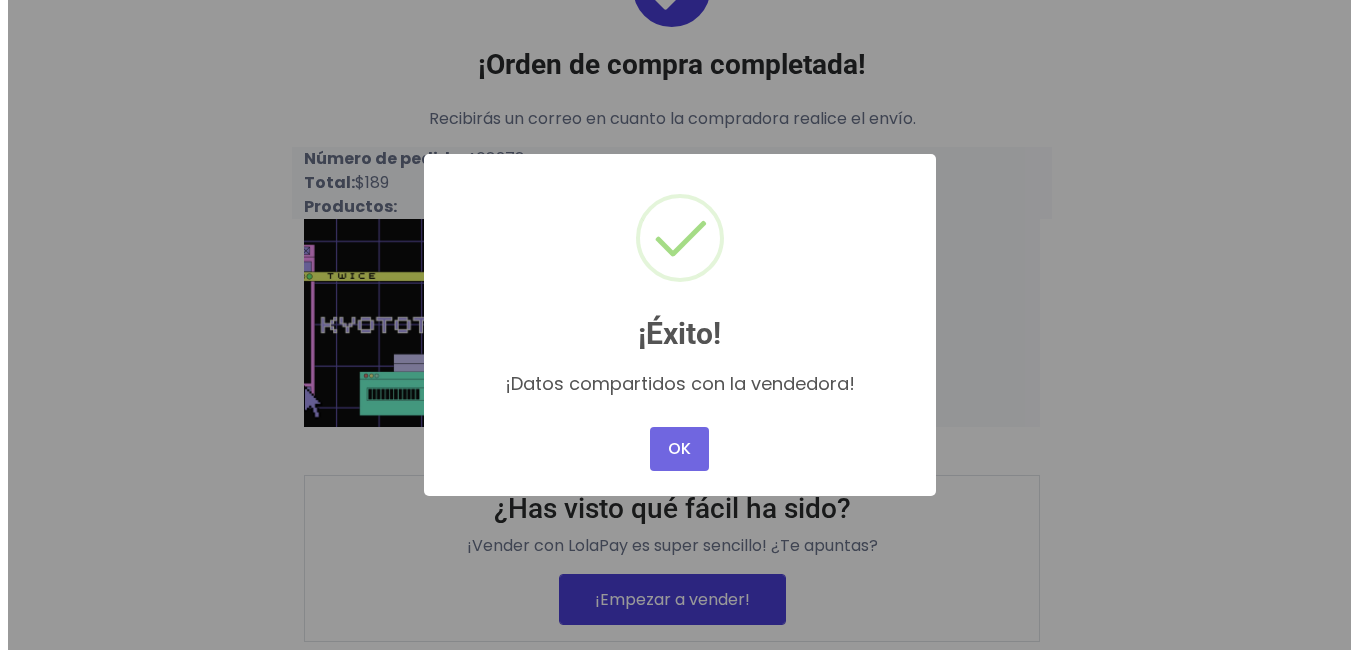 scroll, scrollTop: 0, scrollLeft: 0, axis: both 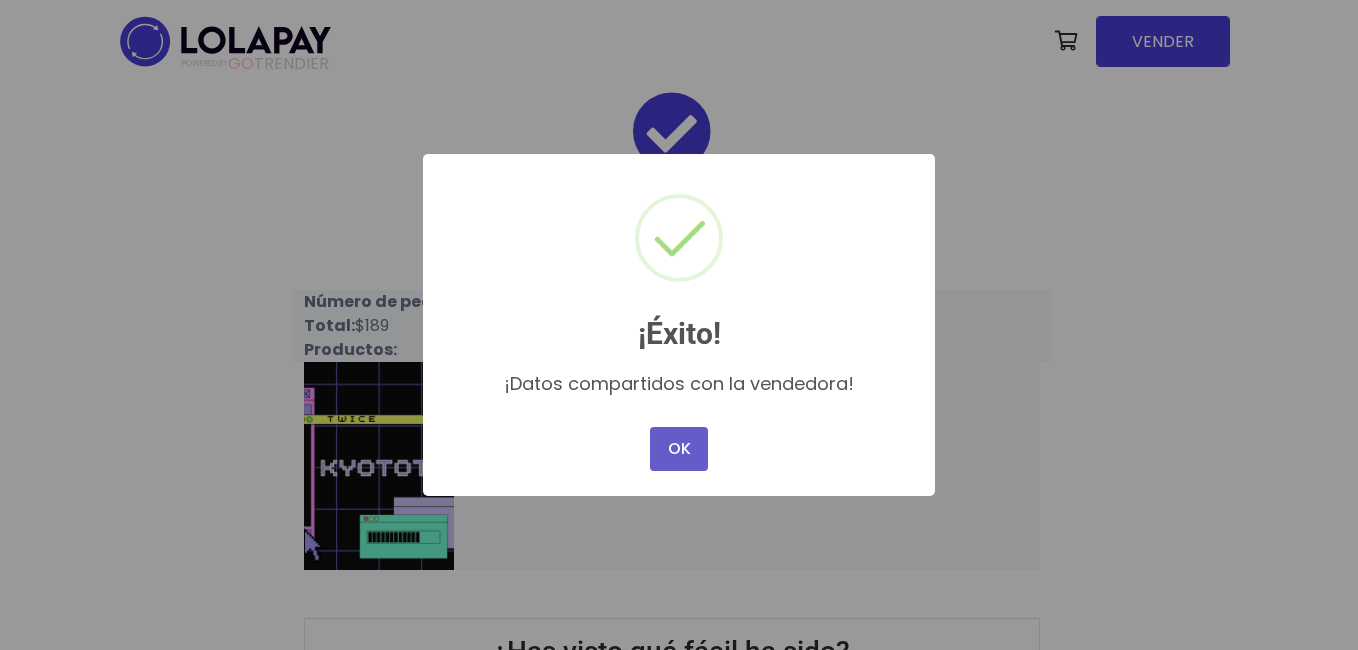 click on "OK" at bounding box center [679, 449] 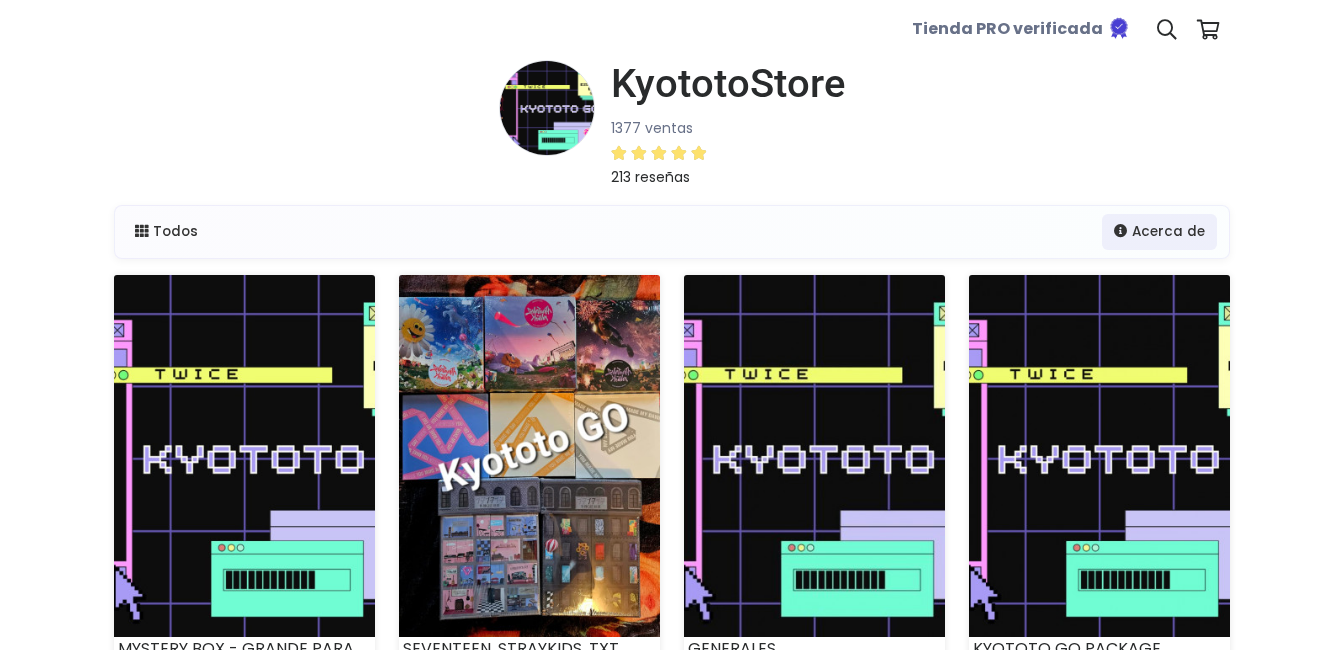 scroll, scrollTop: 0, scrollLeft: 0, axis: both 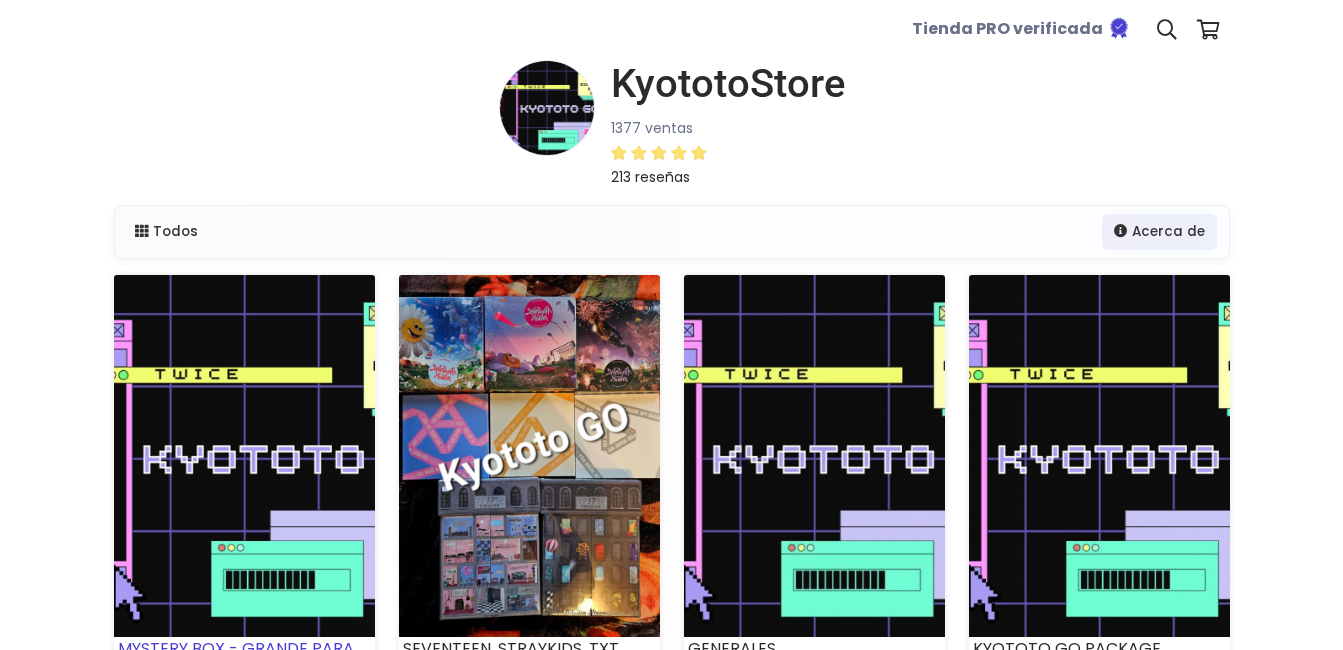 click on "MYSTERY BOX - GRANDE PARA MERCANCÍA" at bounding box center [244, 649] 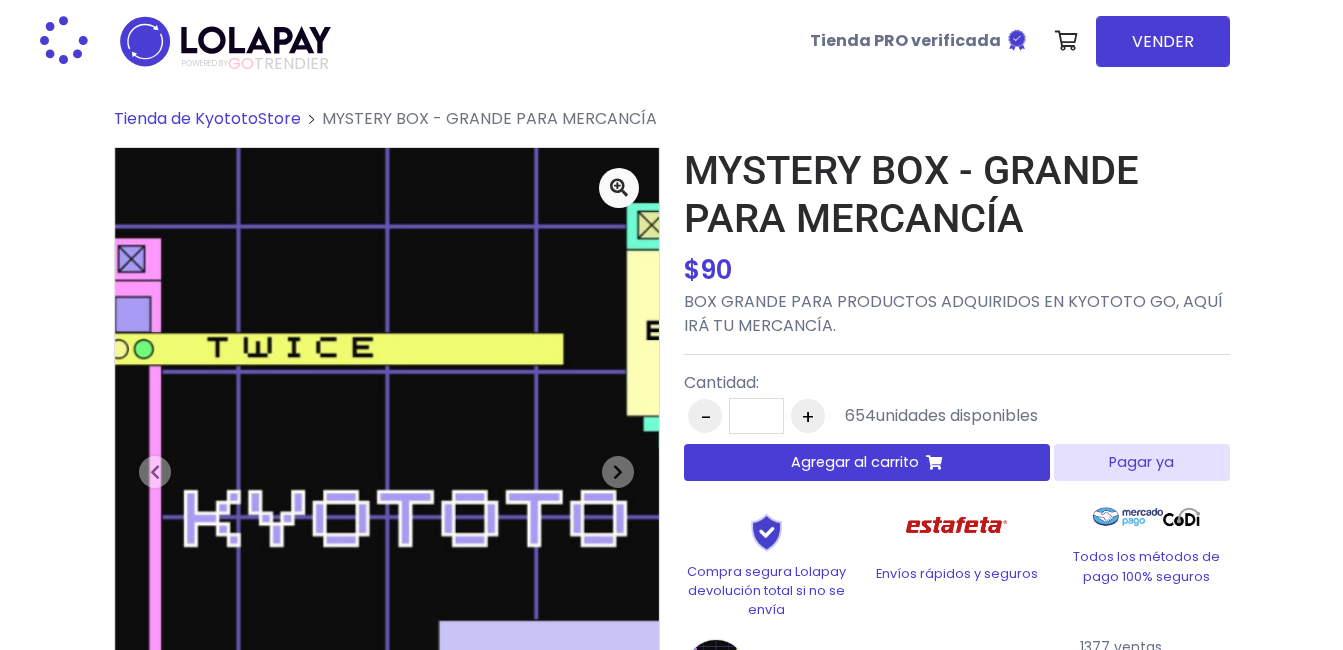 scroll, scrollTop: 0, scrollLeft: 0, axis: both 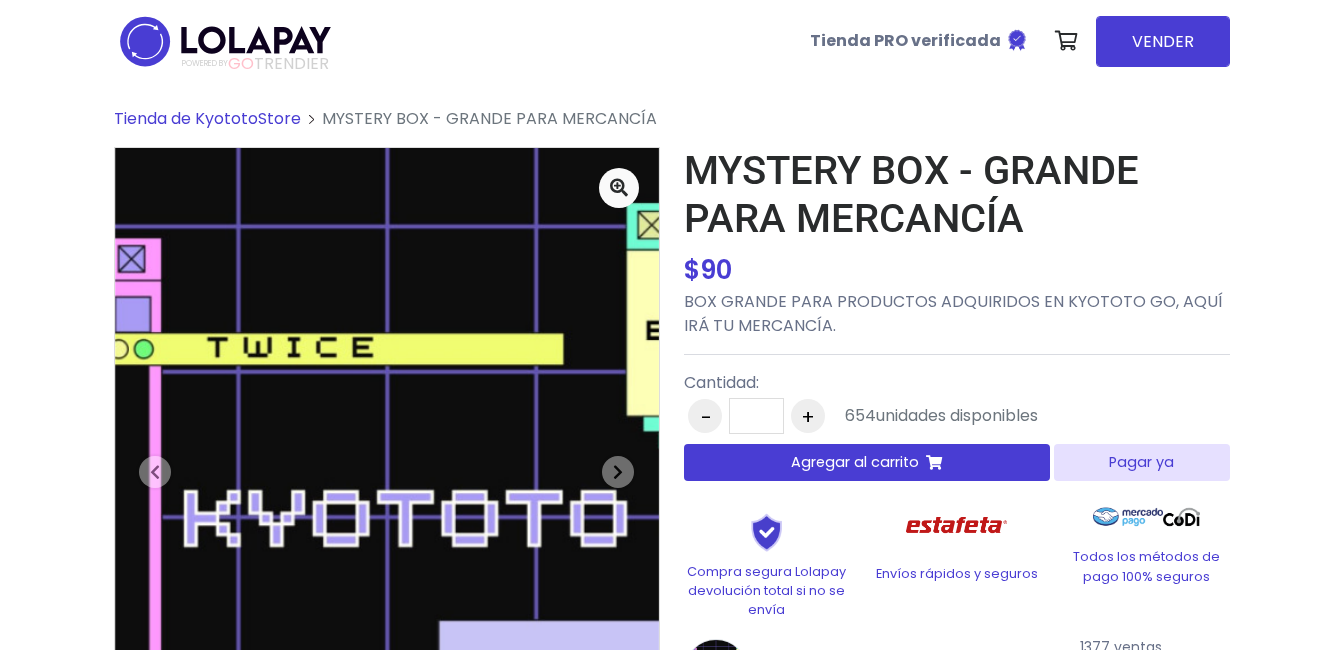 click on "Agregar al carrito" at bounding box center (855, 462) 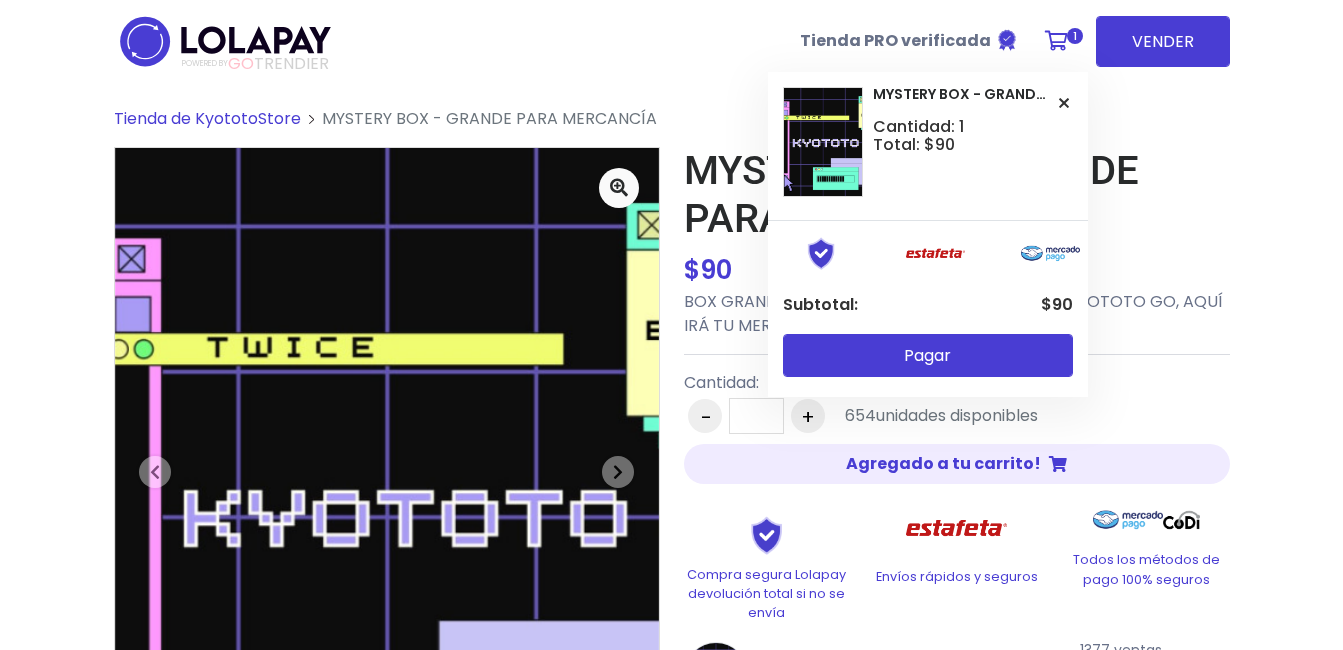 click at bounding box center [1056, 41] 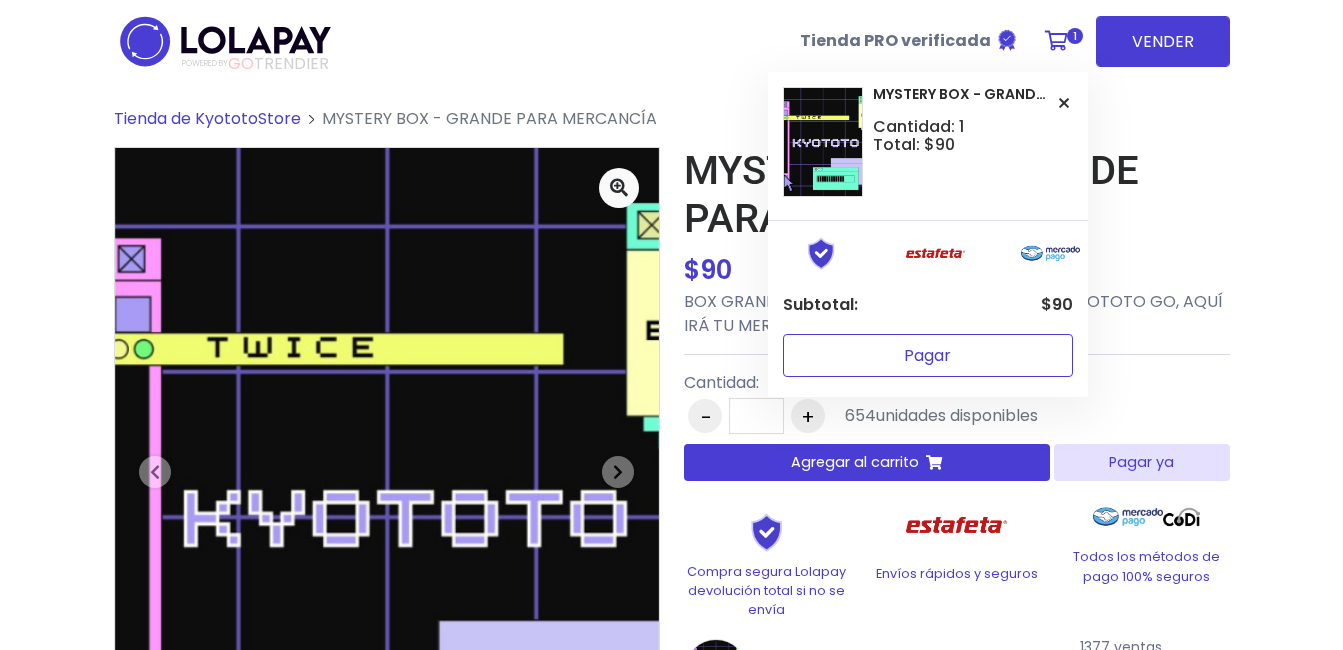 click on "Pagar" at bounding box center [928, 355] 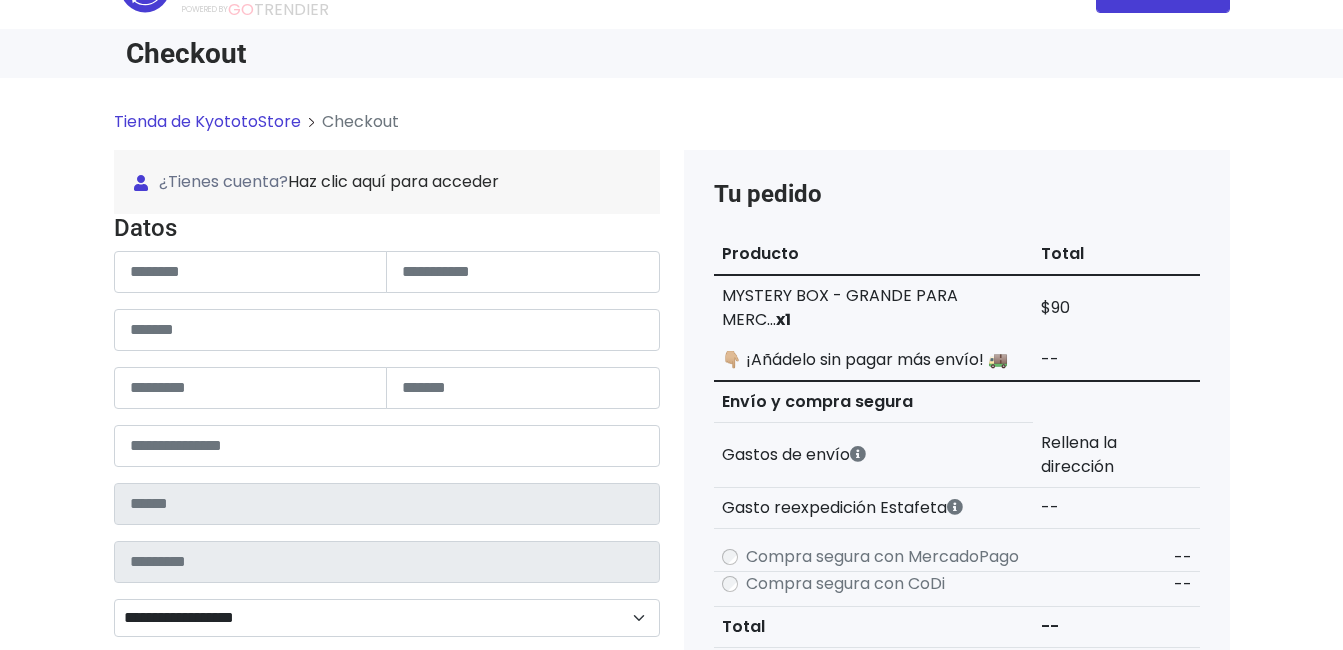 scroll, scrollTop: 400, scrollLeft: 0, axis: vertical 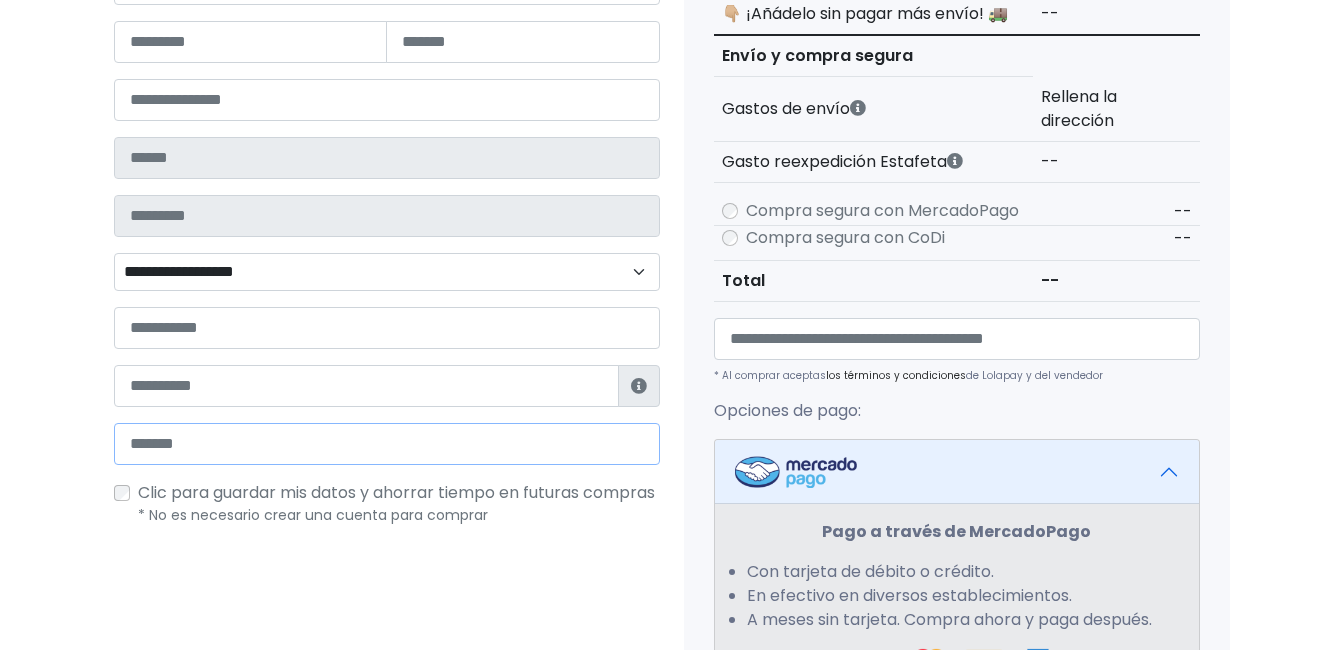 click at bounding box center [387, 444] 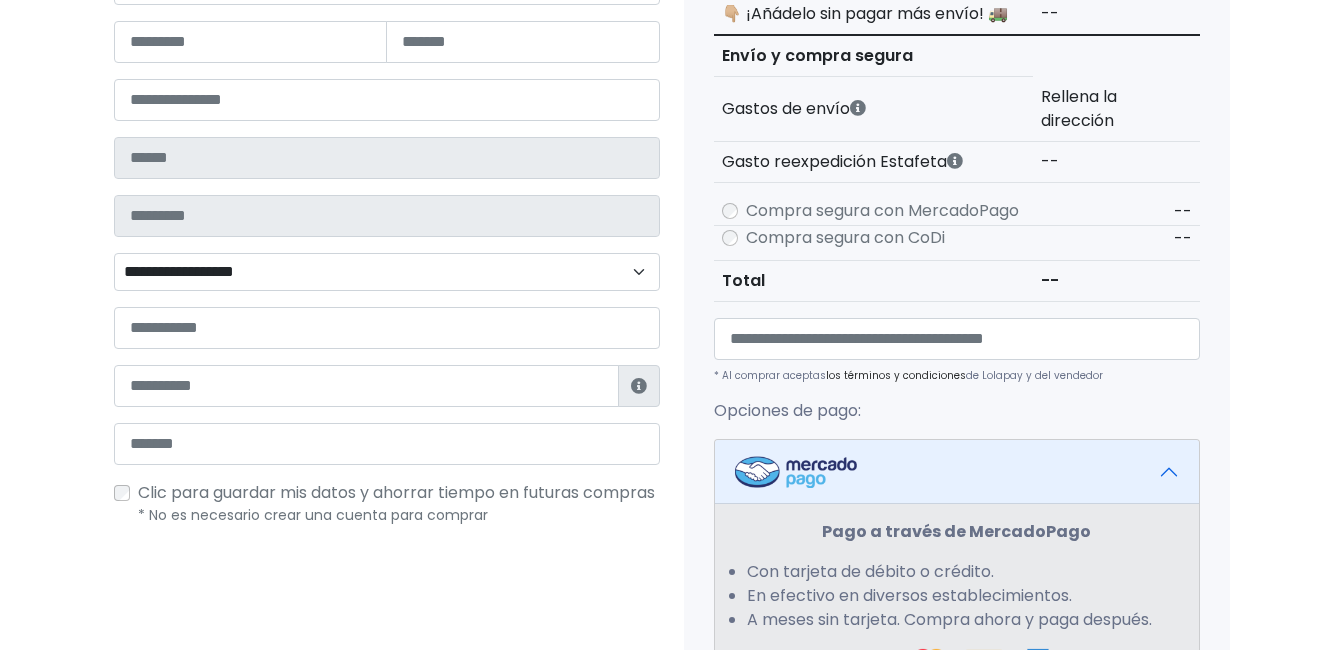 click on "Tienda de KyototoStore
Checkout
¿Tienes cuenta?
Haz clic aquí para acceder
¿Olvidaste tu contraseña? Entrar" at bounding box center [671, 437] 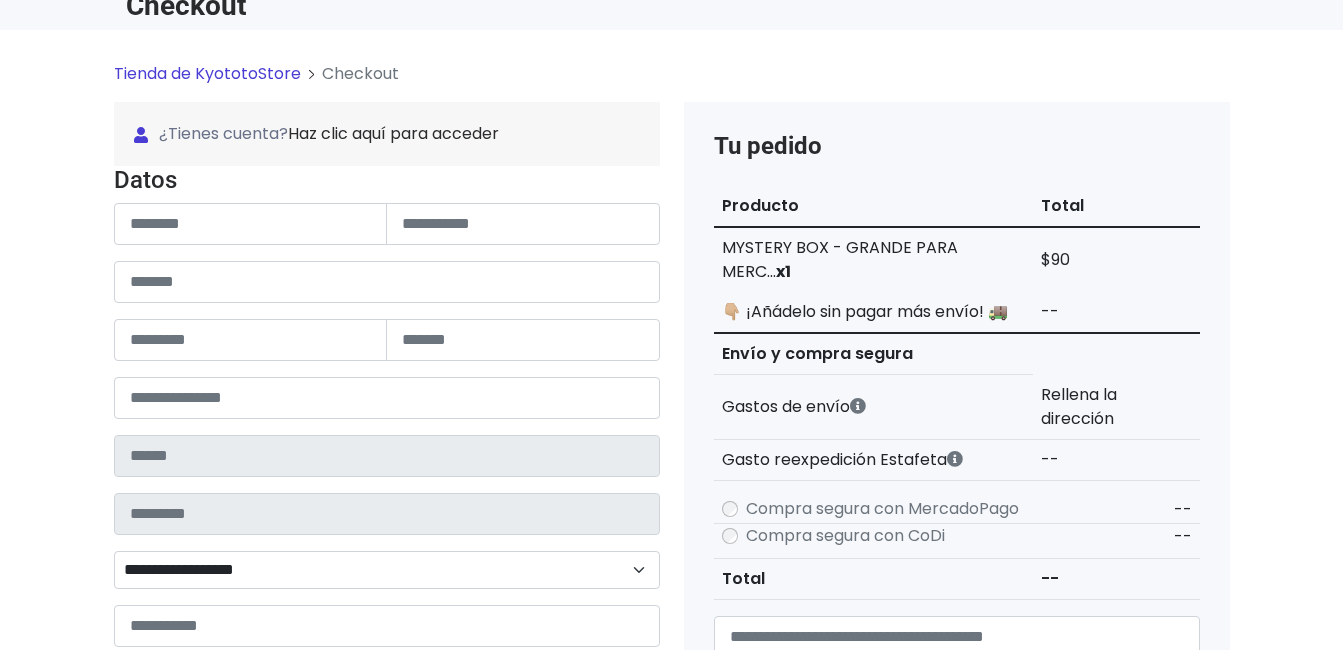 scroll, scrollTop: 100, scrollLeft: 0, axis: vertical 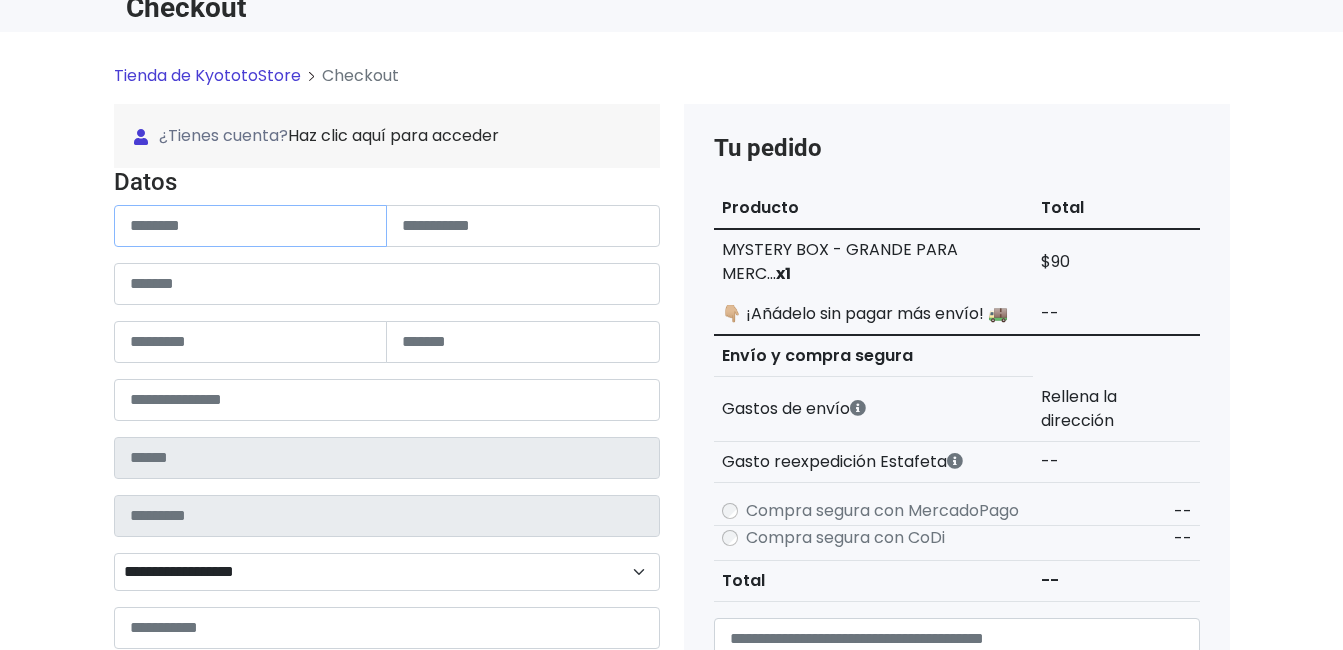 click at bounding box center (251, 226) 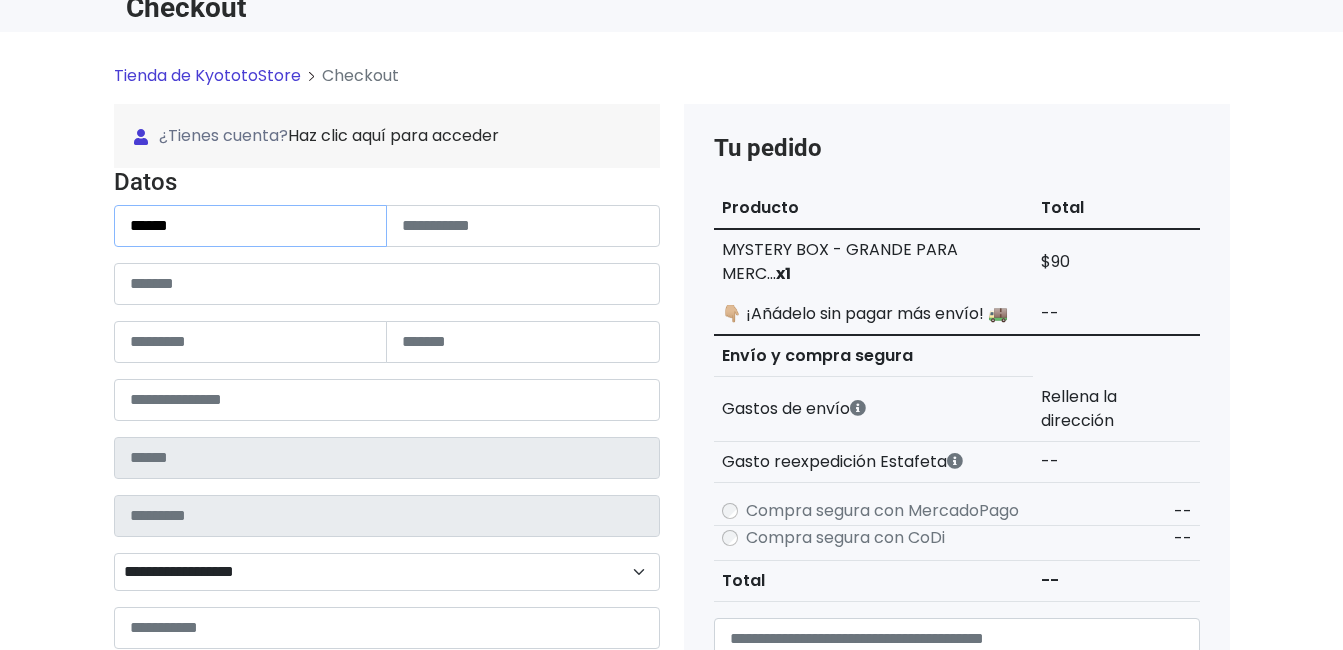 type on "**********" 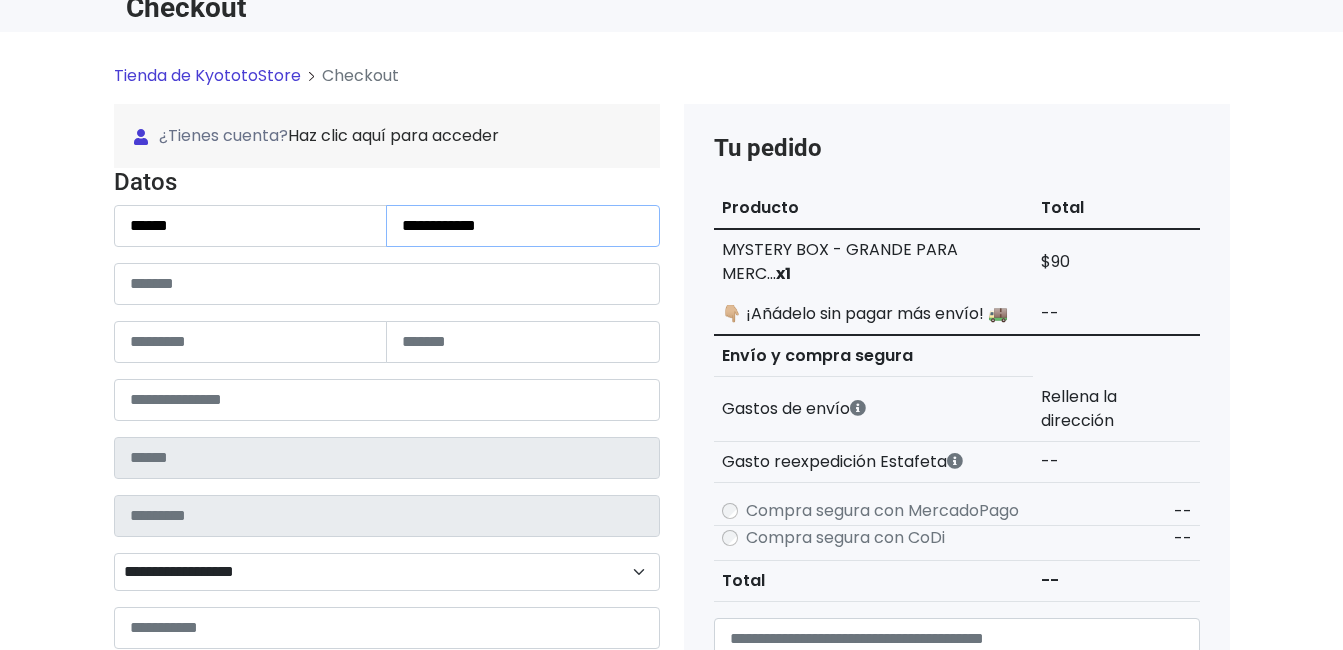 type on "**********" 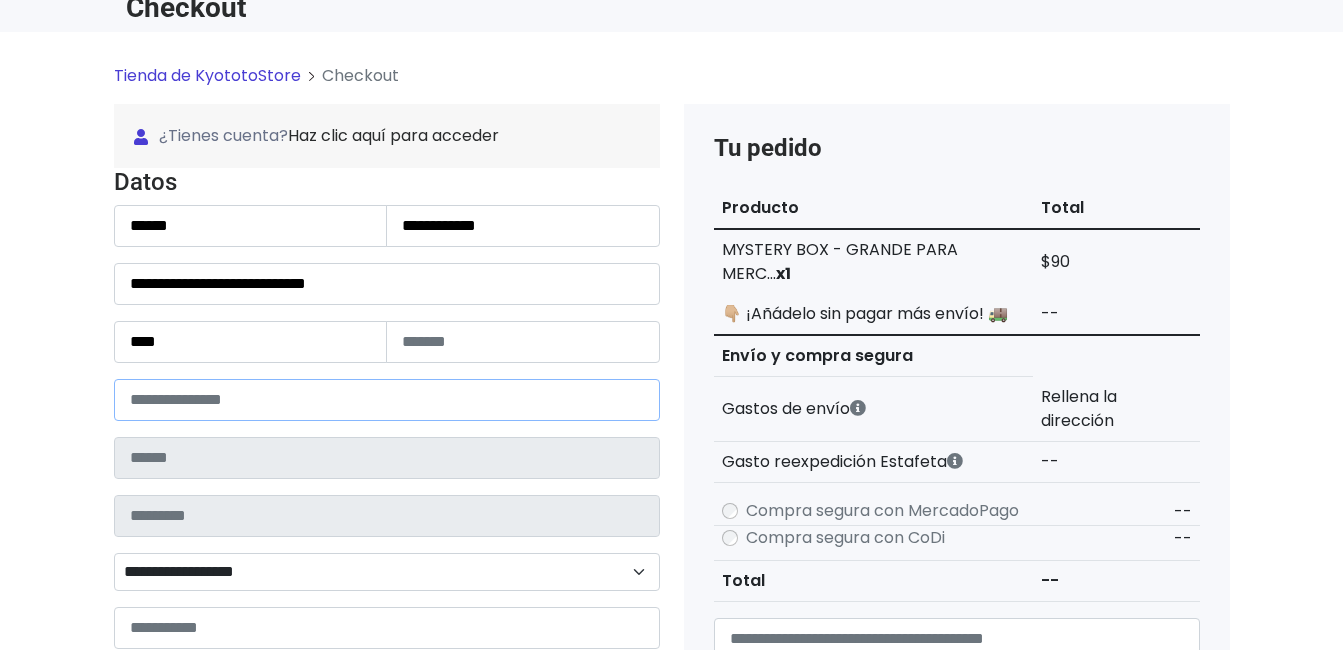type on "*****" 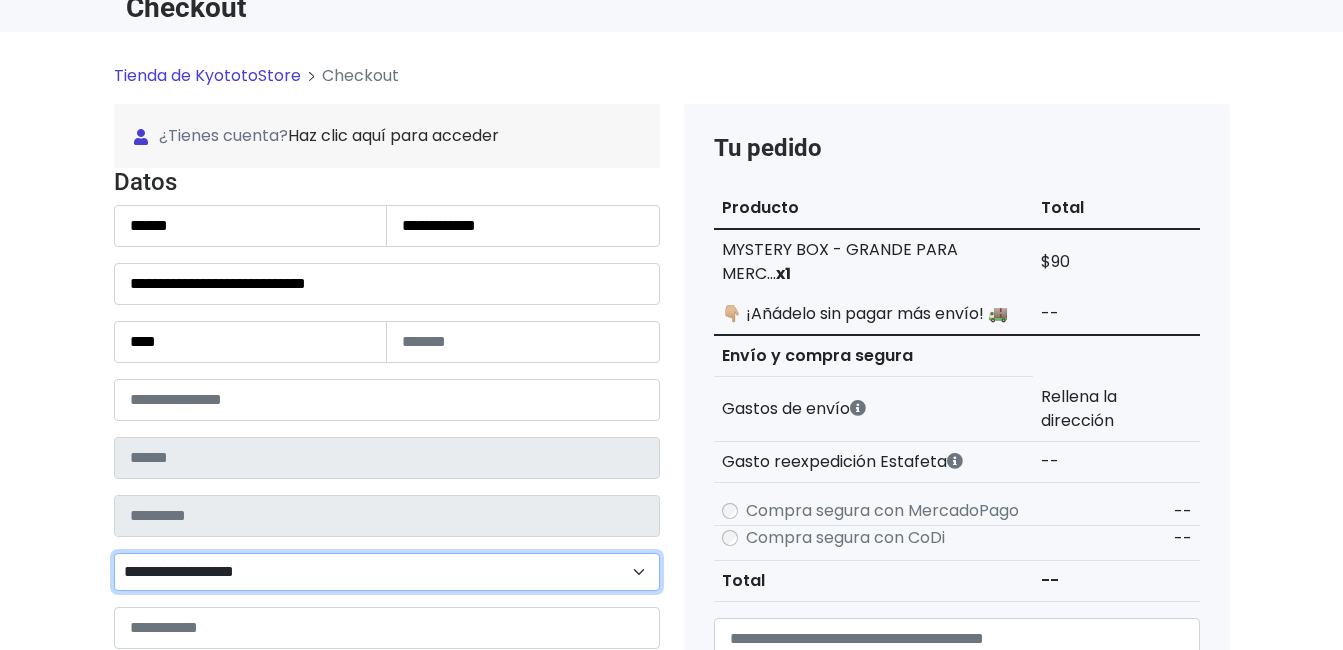 type on "**********" 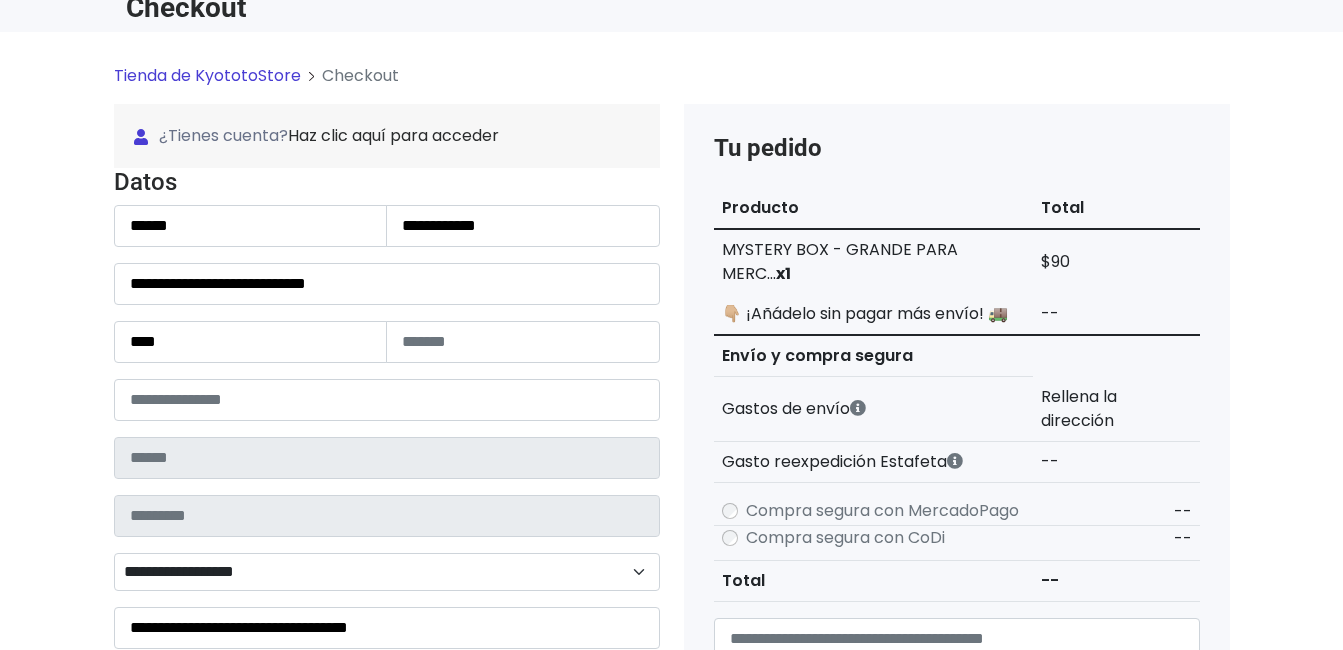 type on "**********" 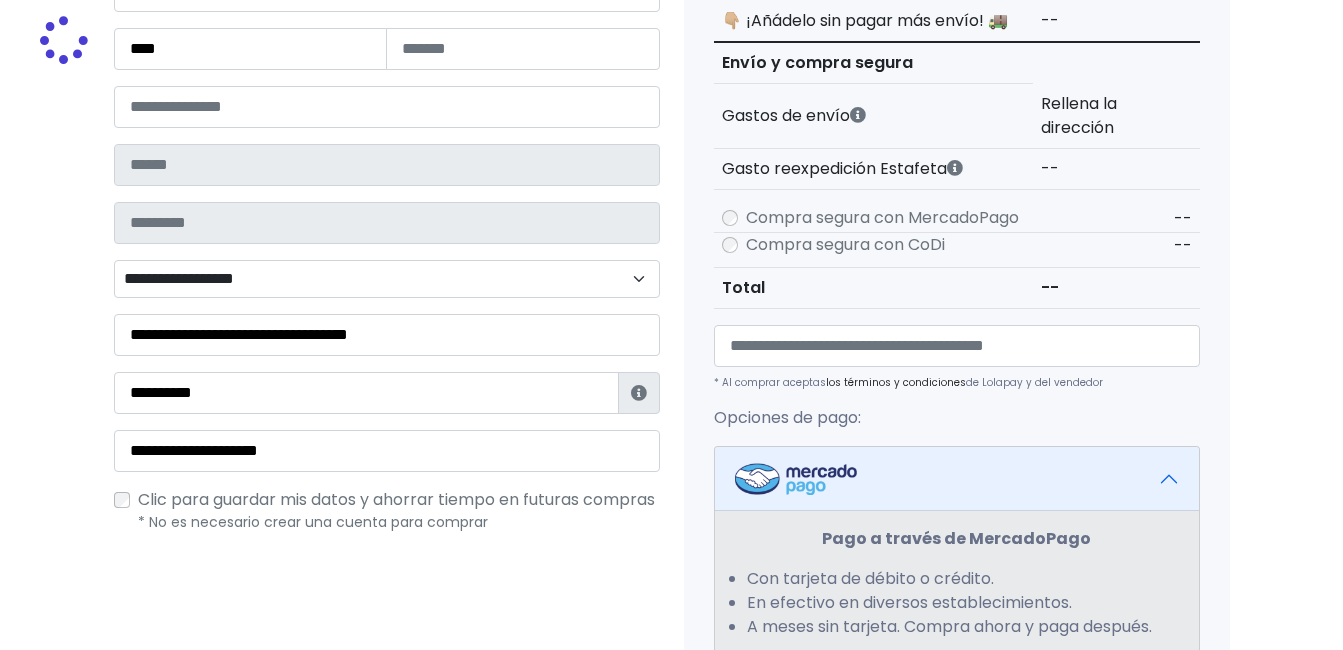 type on "**********" 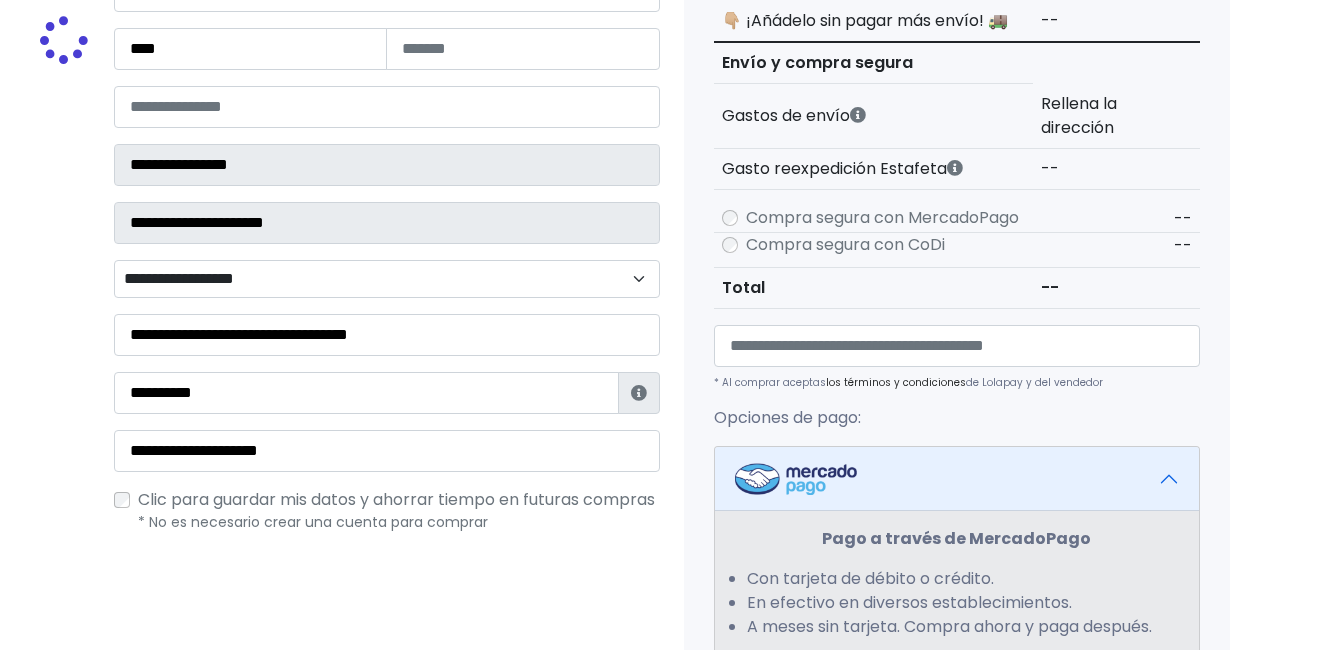 scroll, scrollTop: 400, scrollLeft: 0, axis: vertical 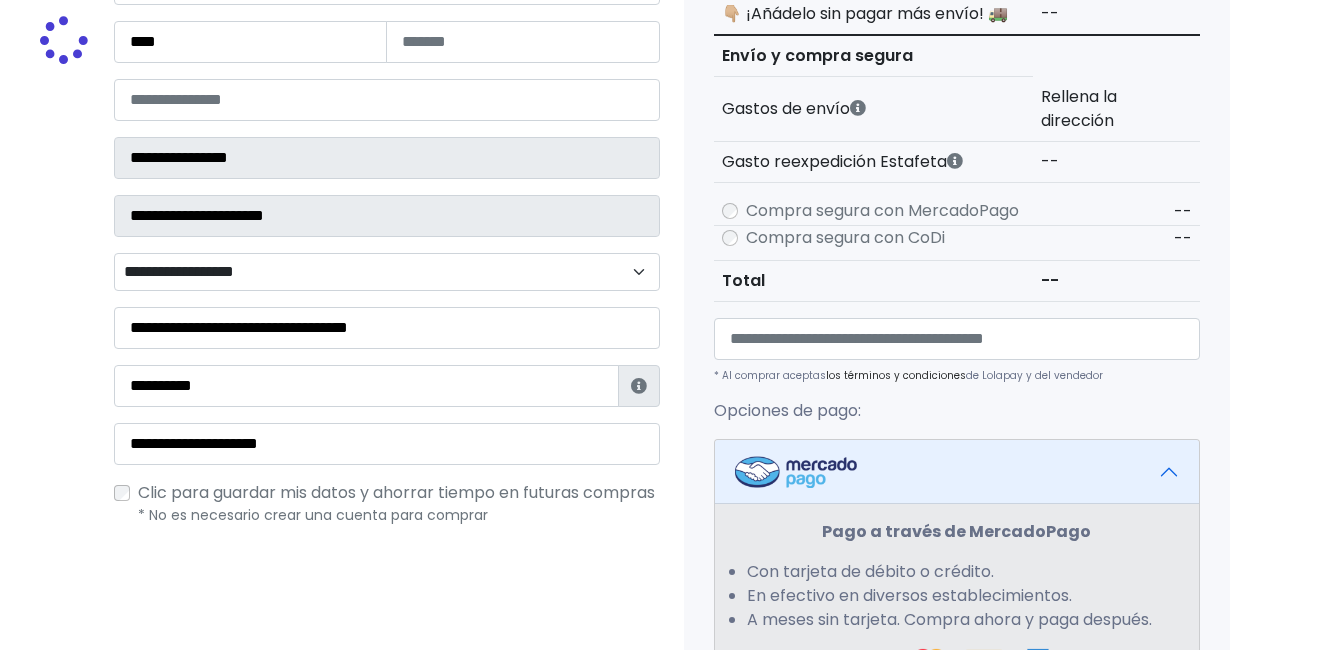 select 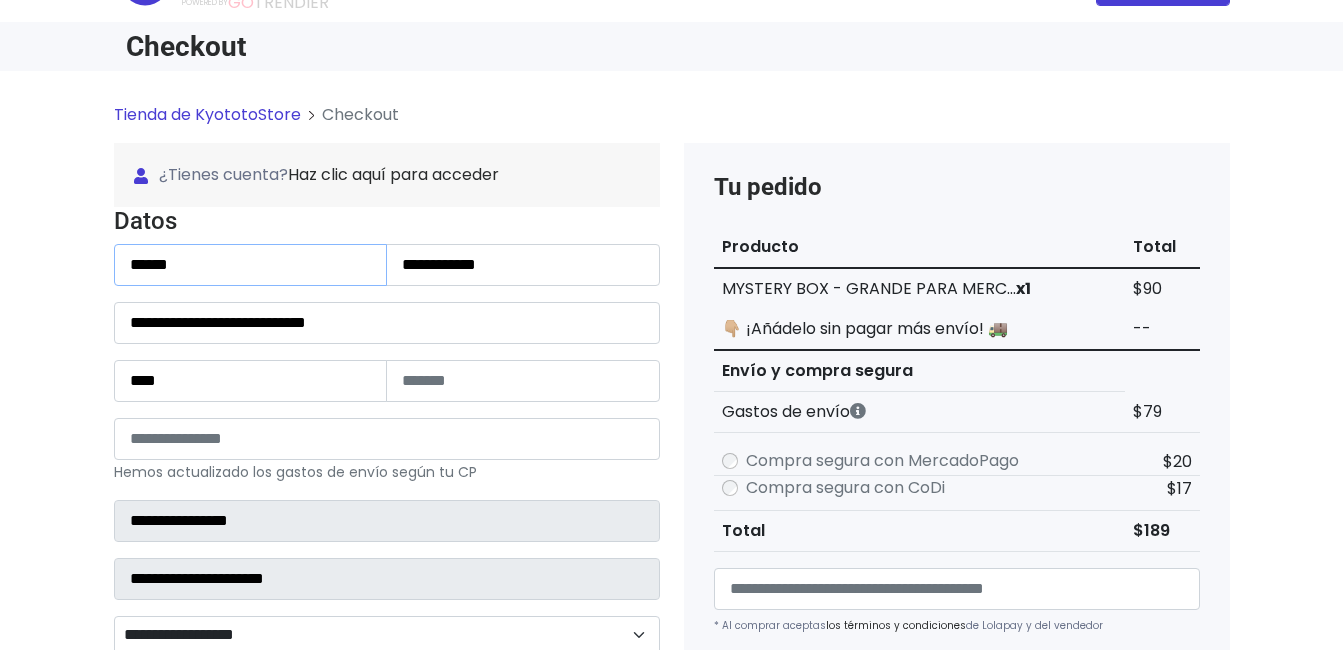 scroll, scrollTop: 0, scrollLeft: 0, axis: both 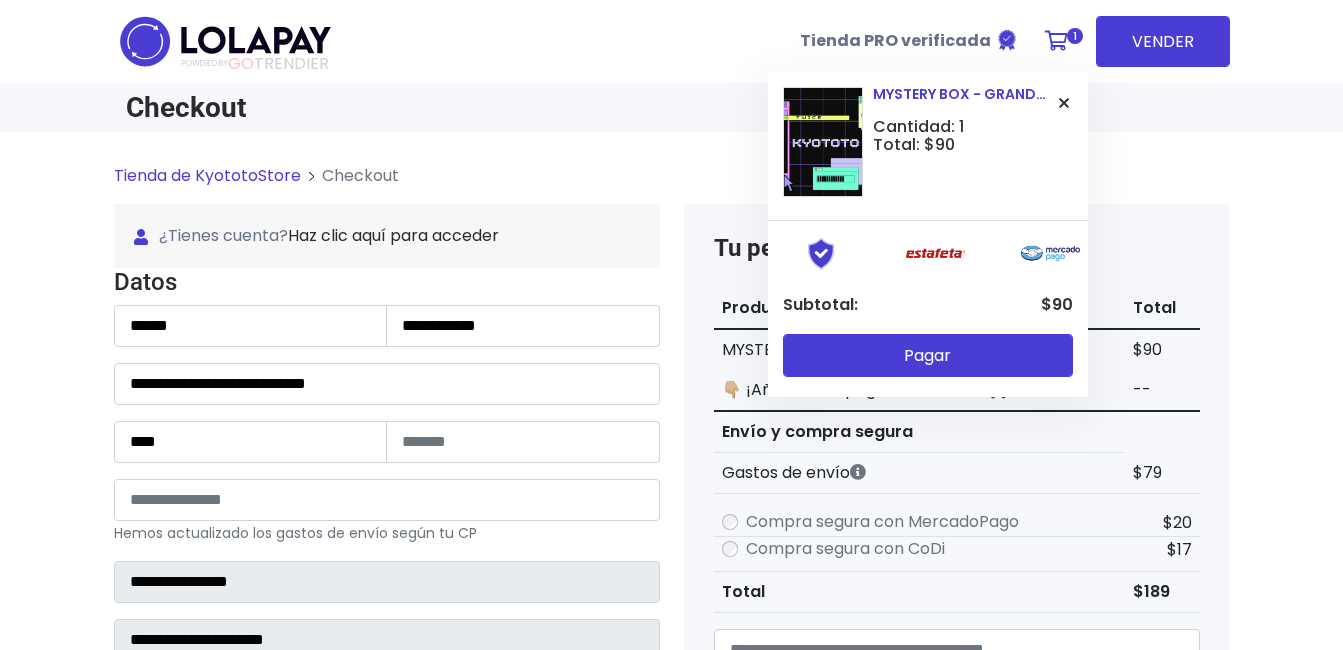 click at bounding box center (1064, 103) 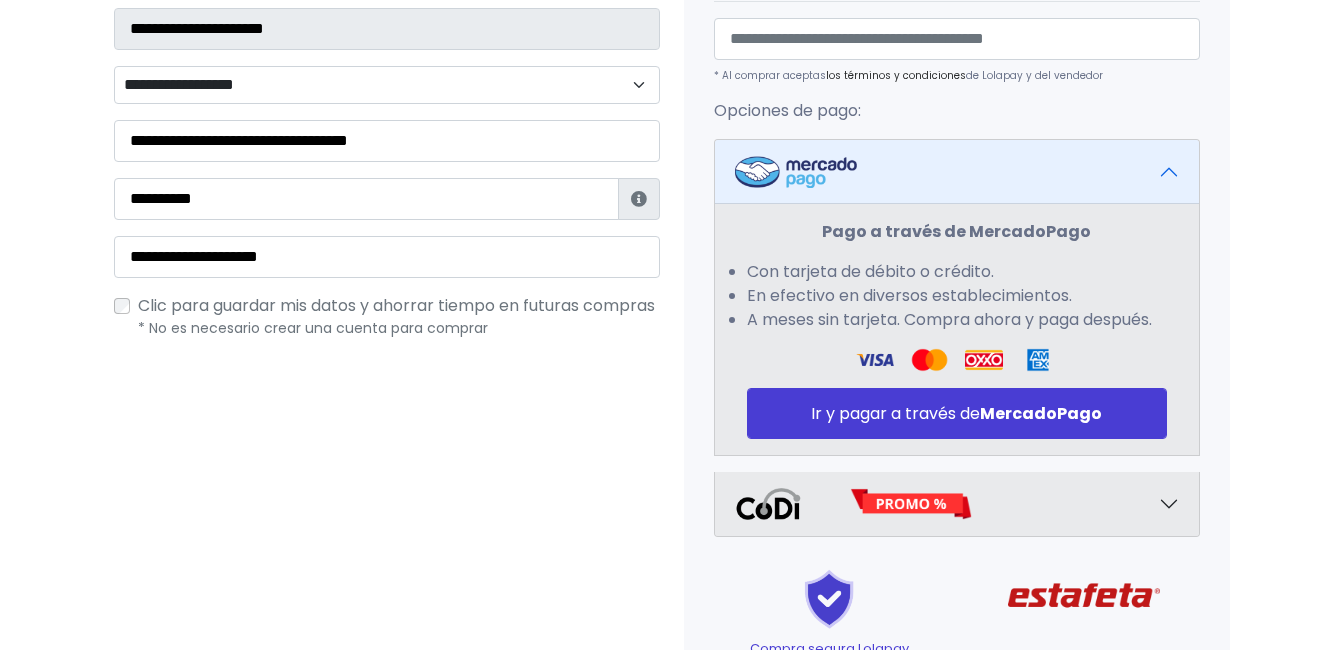 scroll, scrollTop: 582, scrollLeft: 0, axis: vertical 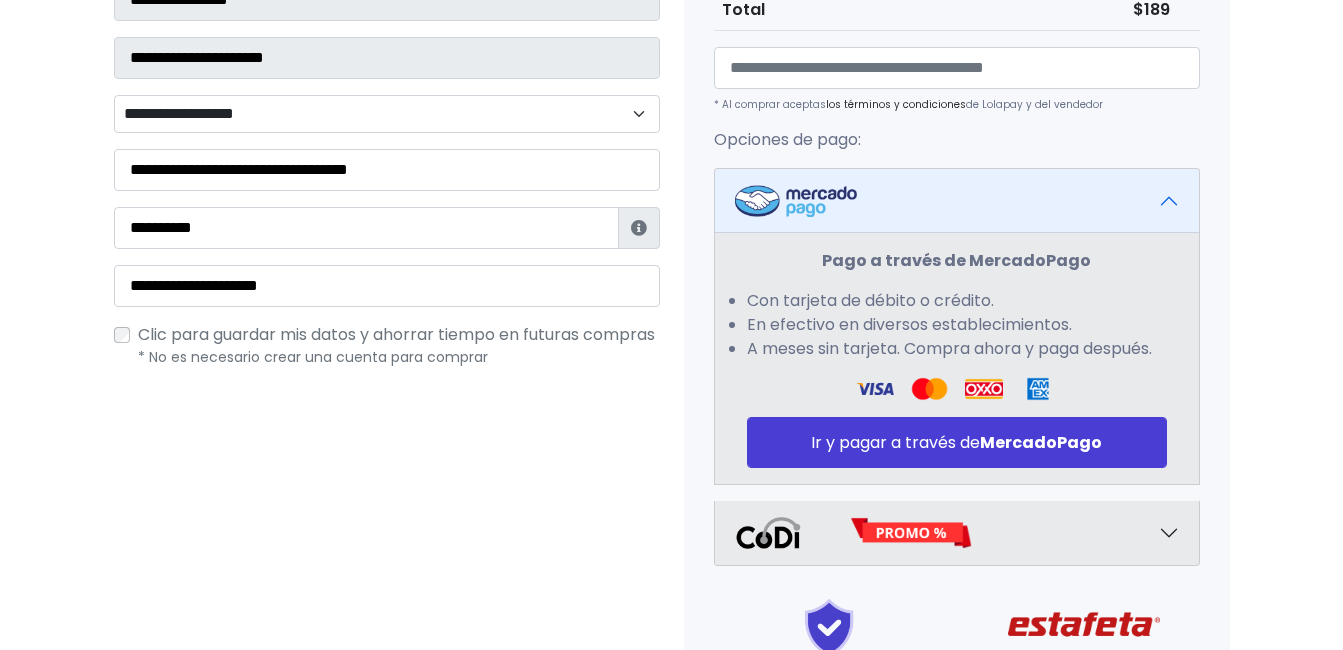 click at bounding box center (957, 533) 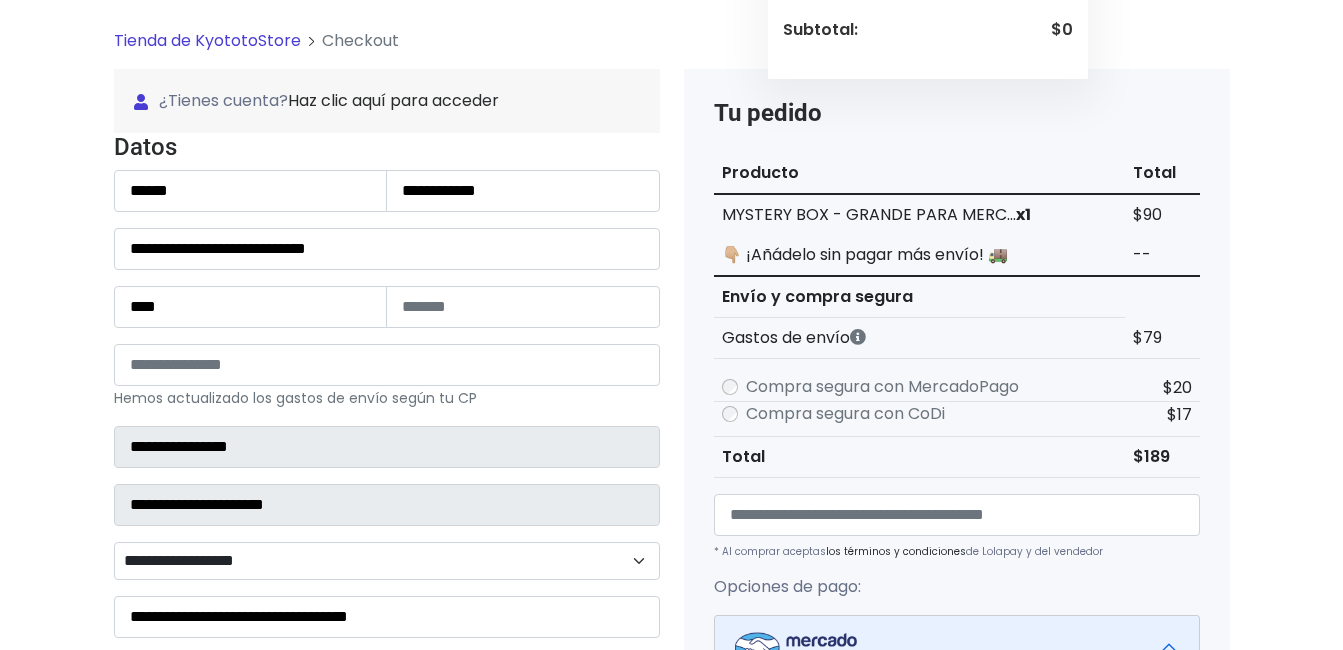 scroll, scrollTop: 82, scrollLeft: 0, axis: vertical 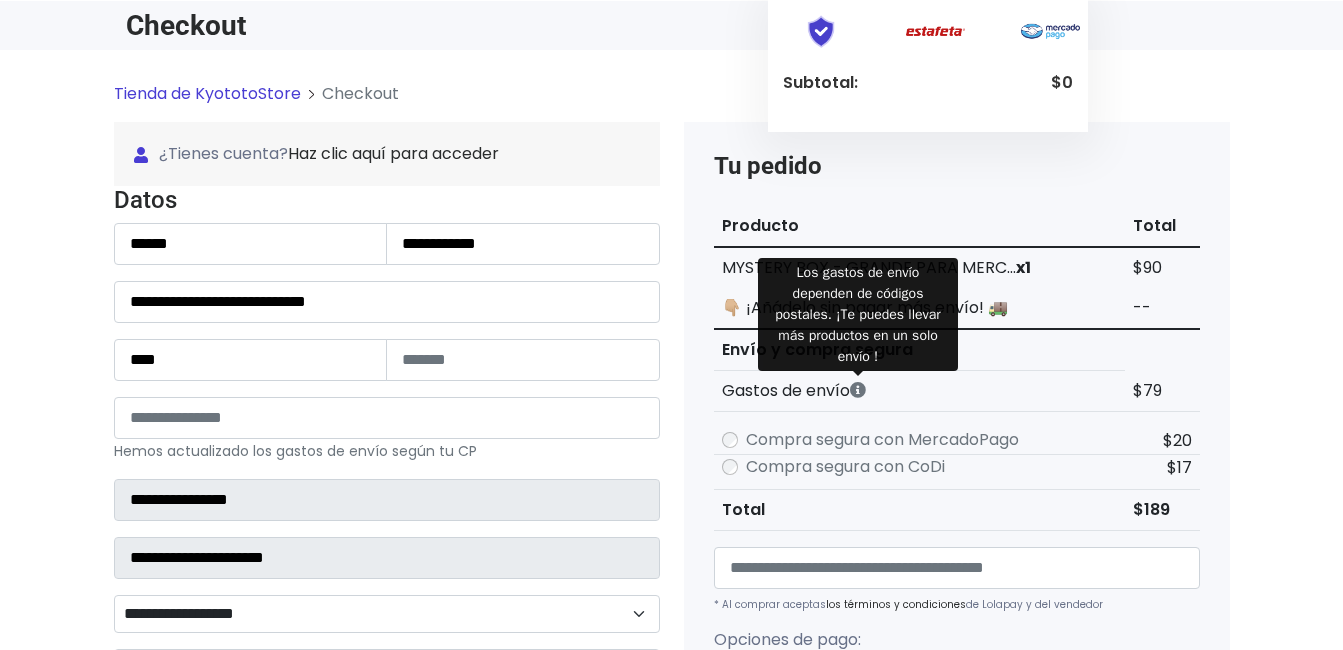 click at bounding box center [858, 390] 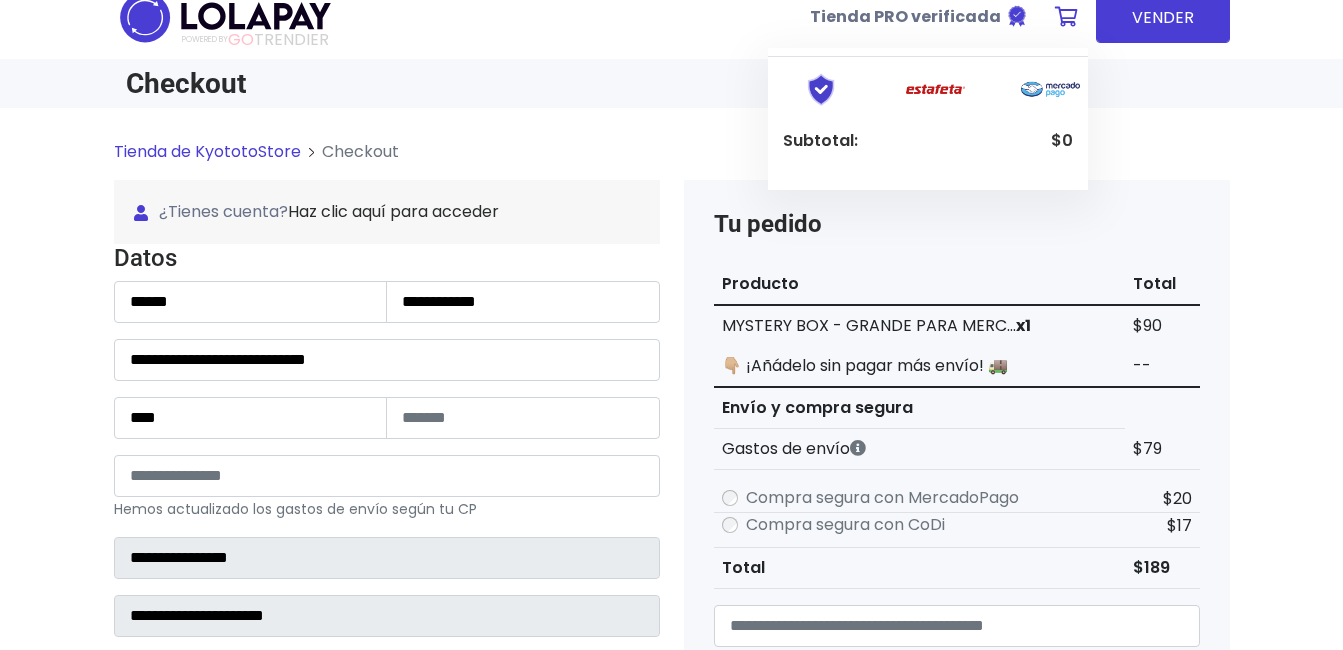 scroll, scrollTop: 0, scrollLeft: 0, axis: both 